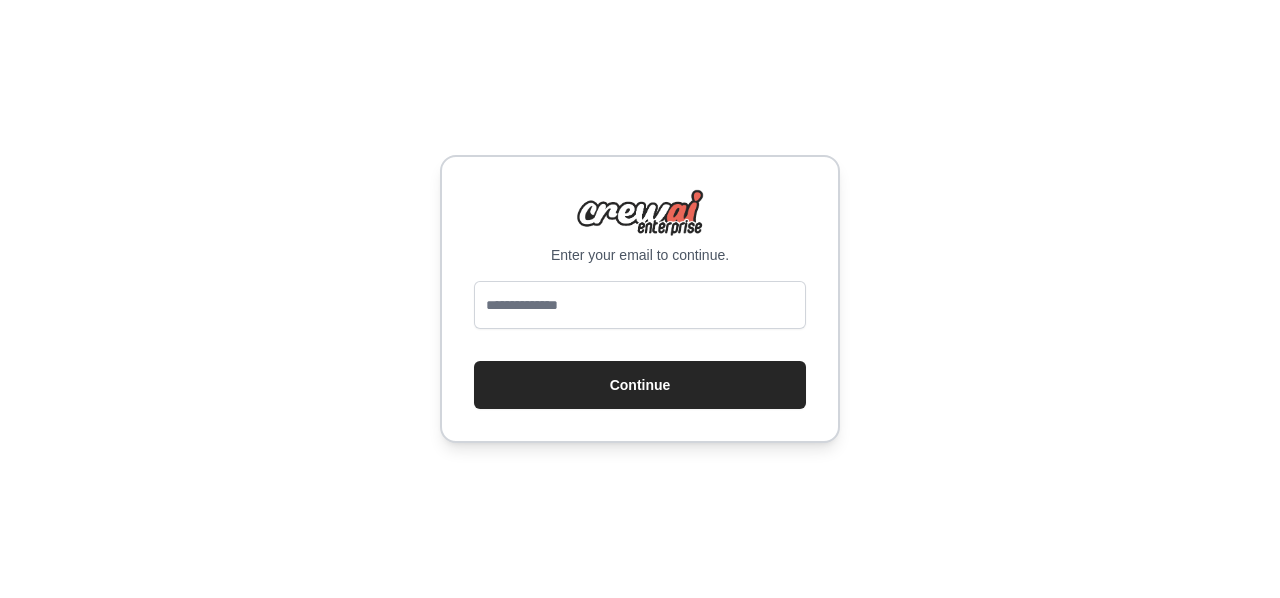 scroll, scrollTop: 0, scrollLeft: 0, axis: both 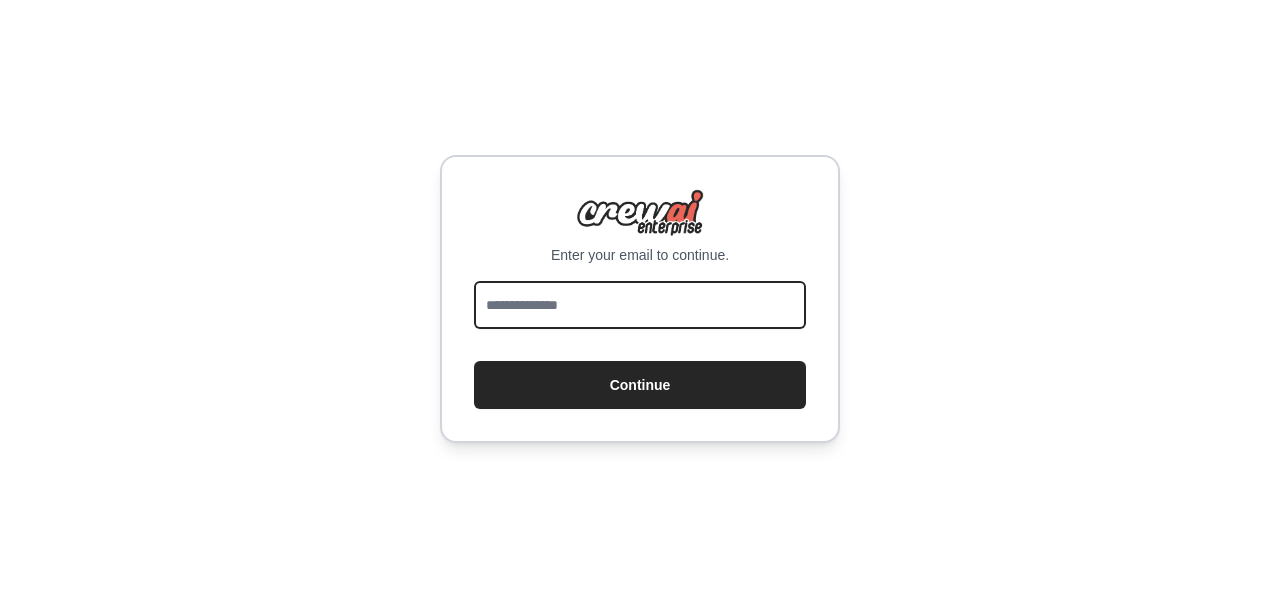 click at bounding box center (640, 305) 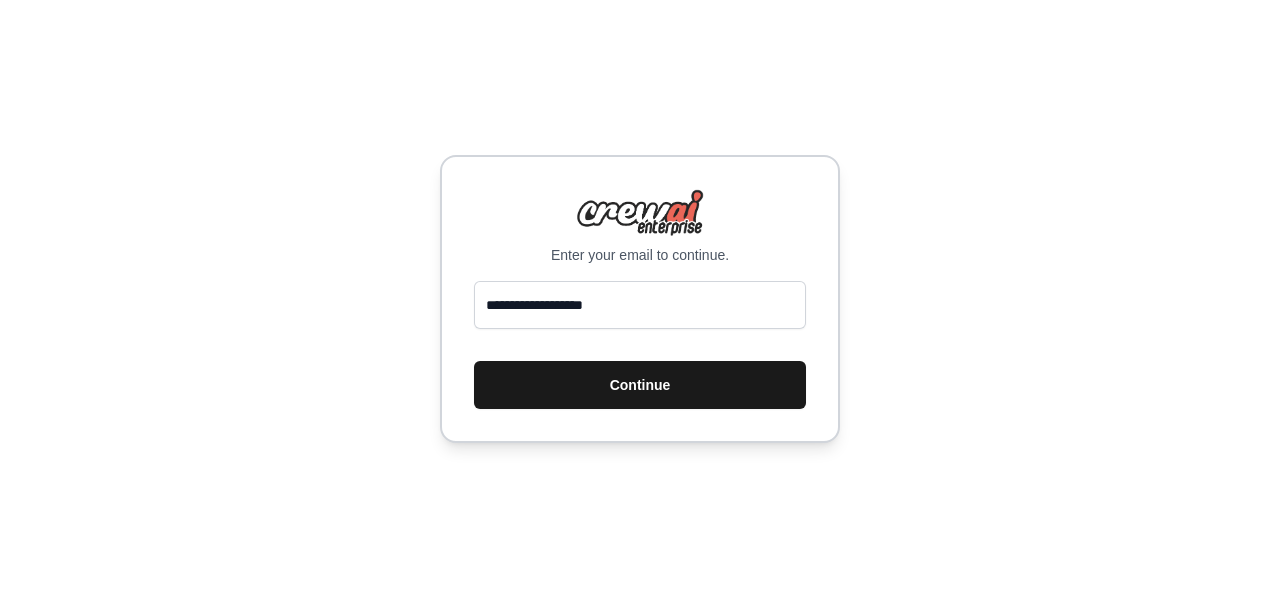 click on "Continue" at bounding box center [640, 385] 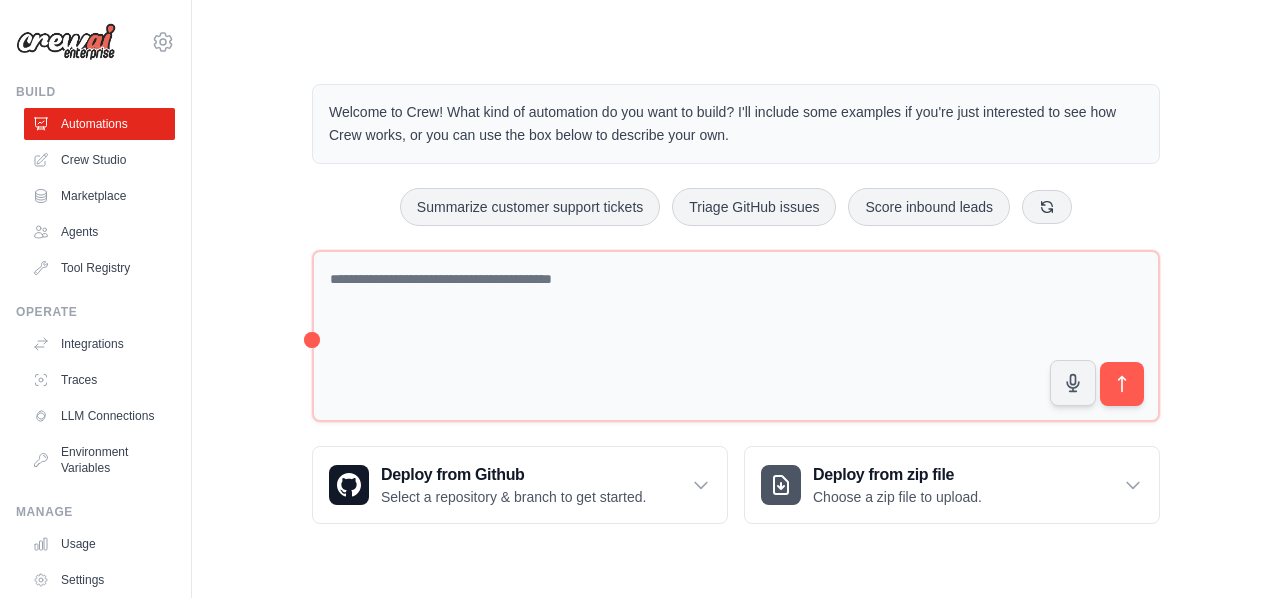 scroll, scrollTop: 0, scrollLeft: 0, axis: both 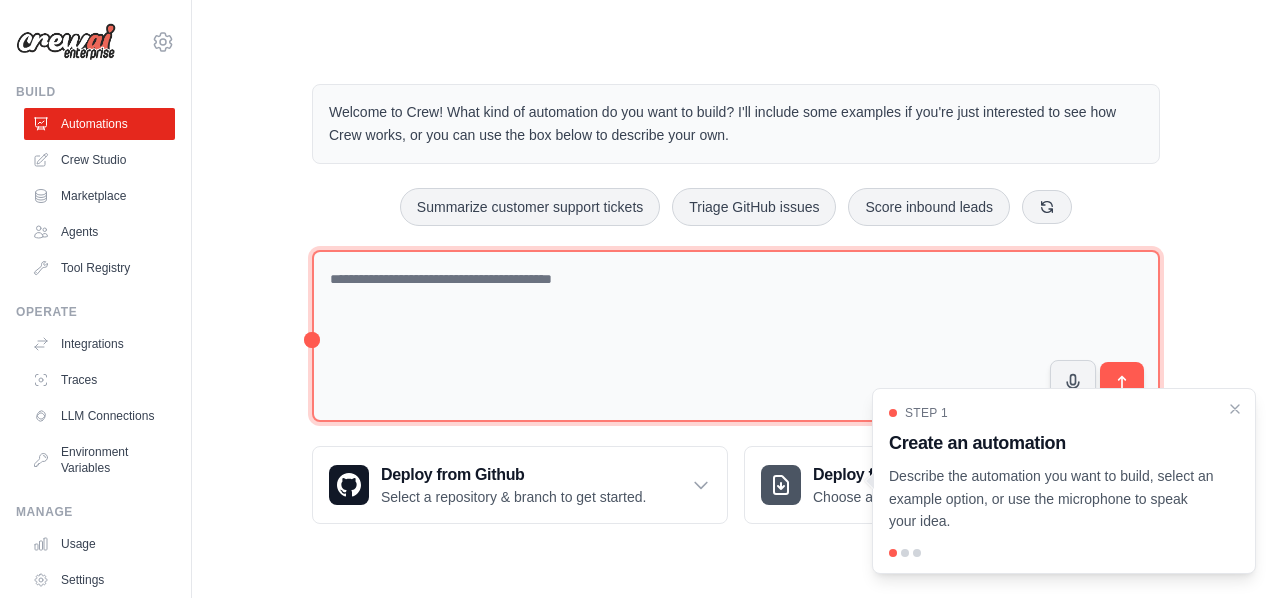 click at bounding box center (736, 336) 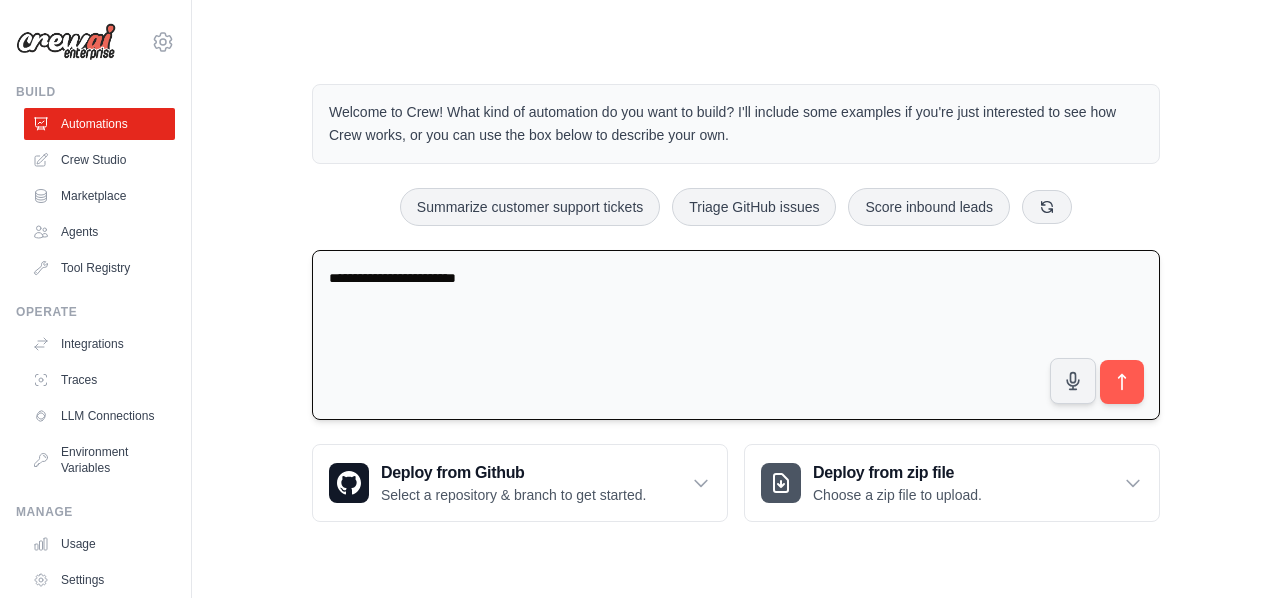 click on "**********" at bounding box center (736, 335) 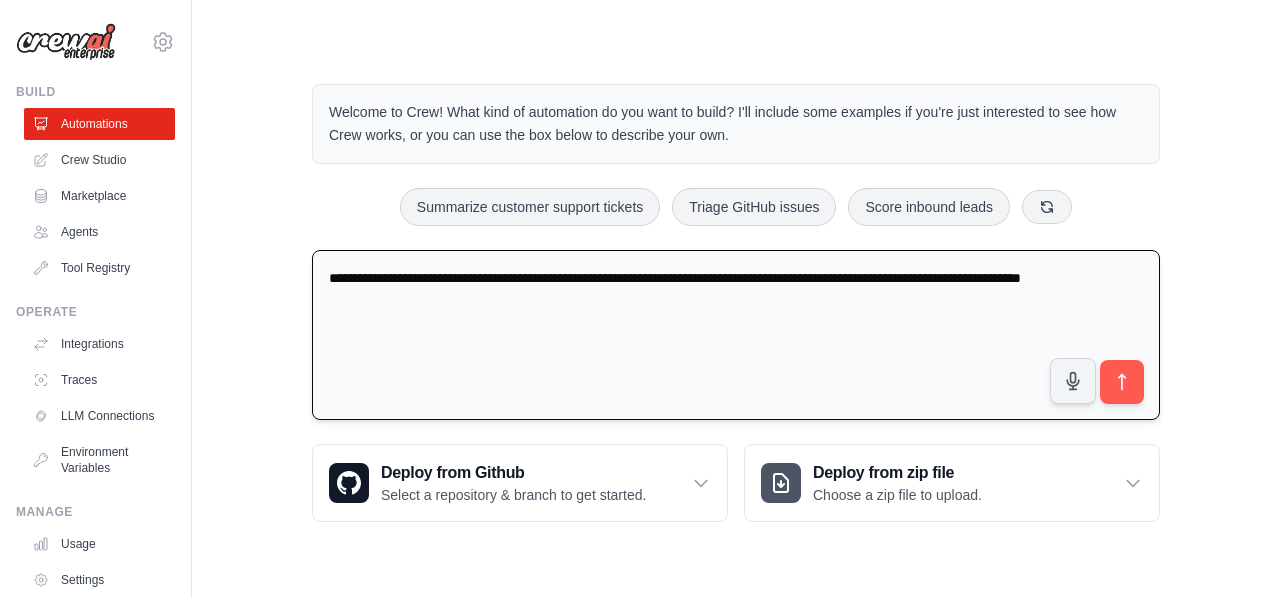 click on "**********" at bounding box center (736, 335) 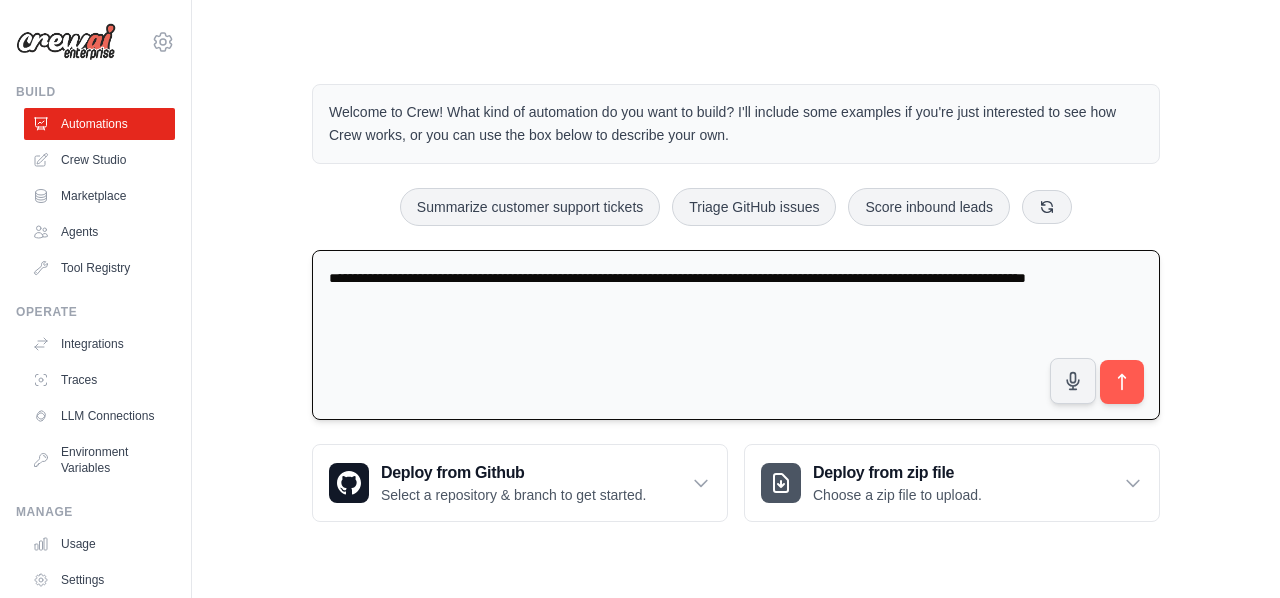 click on "**********" at bounding box center [736, 335] 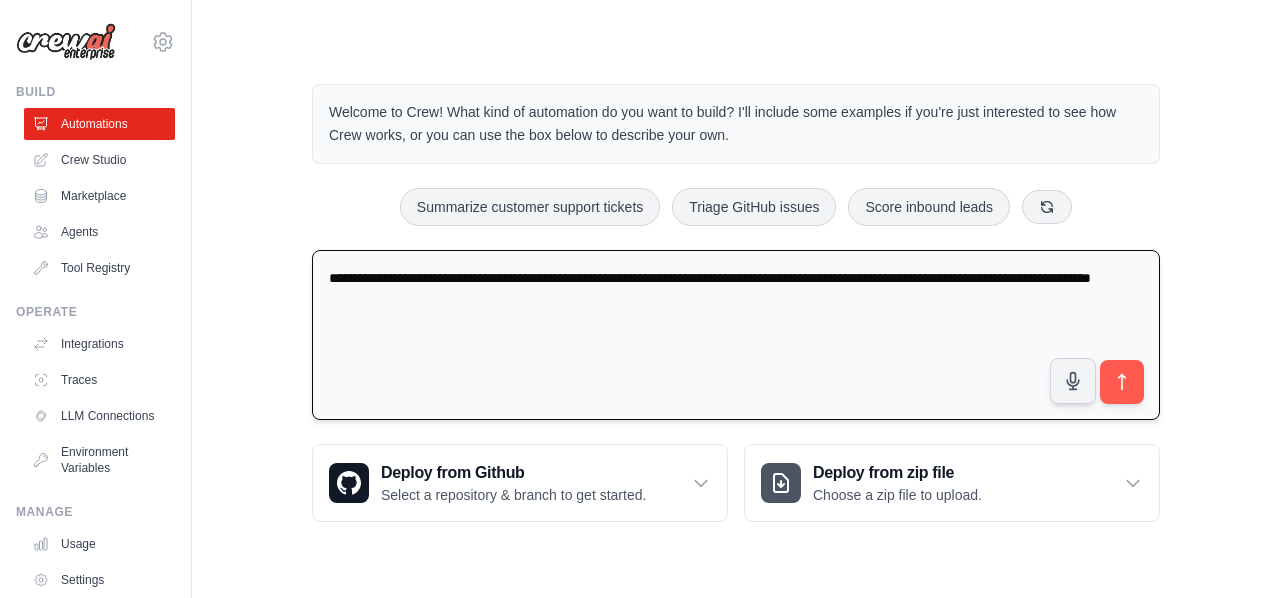 type on "**********" 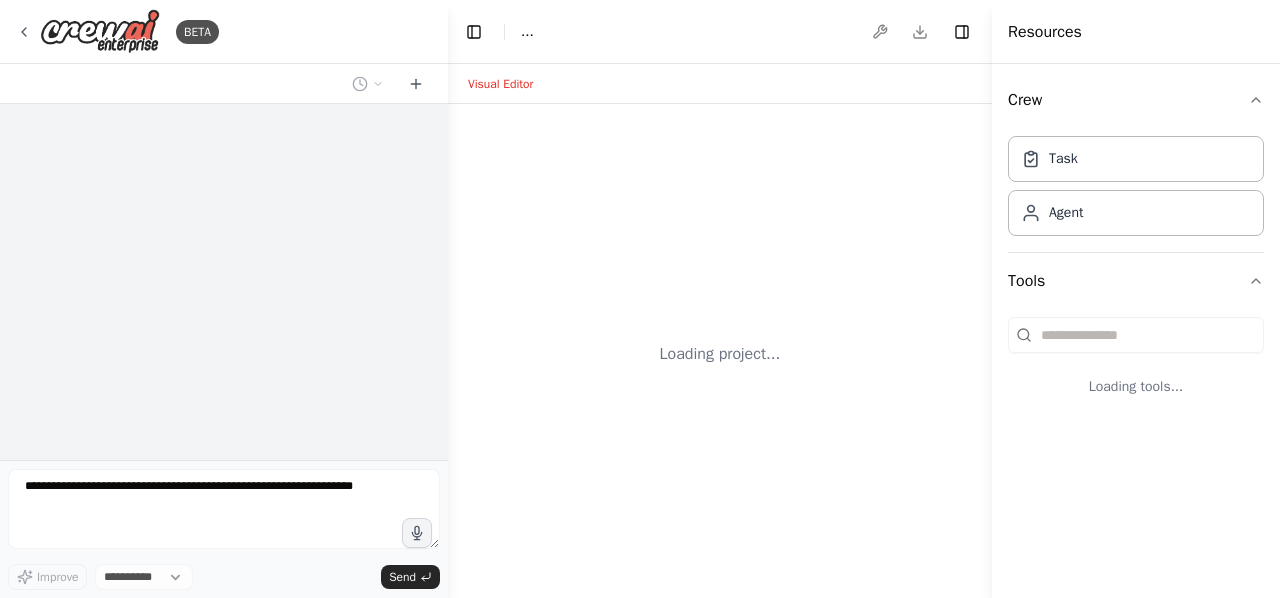 scroll, scrollTop: 0, scrollLeft: 0, axis: both 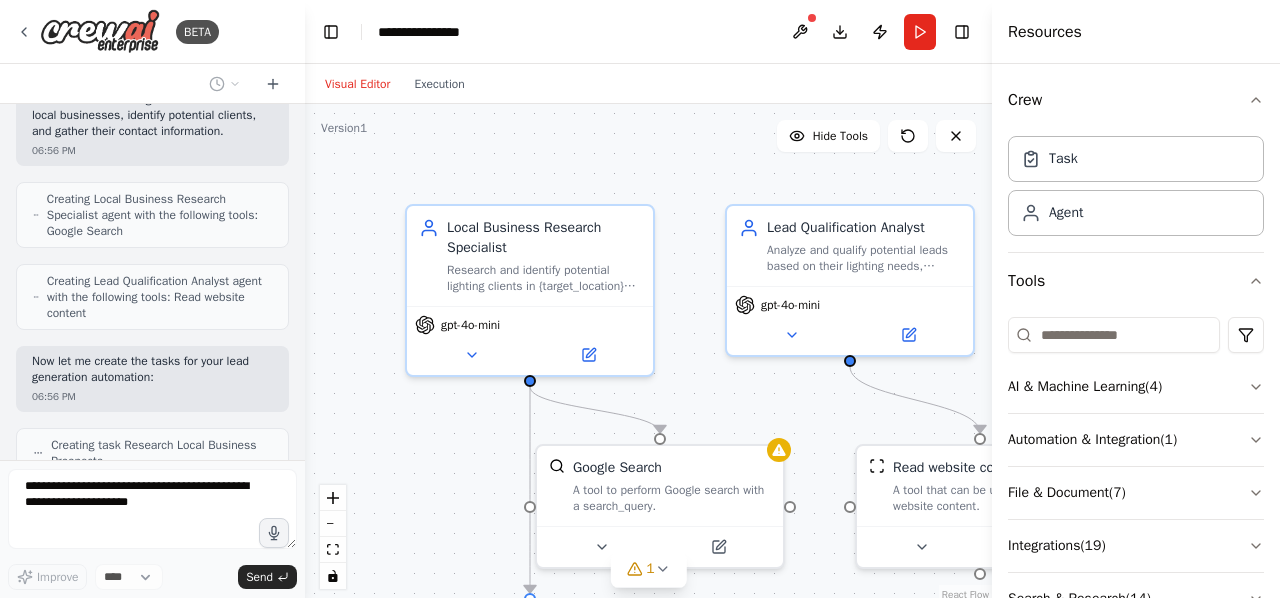drag, startPoint x: 446, startPoint y: 243, endPoint x: 310, endPoint y: 249, distance: 136.1323 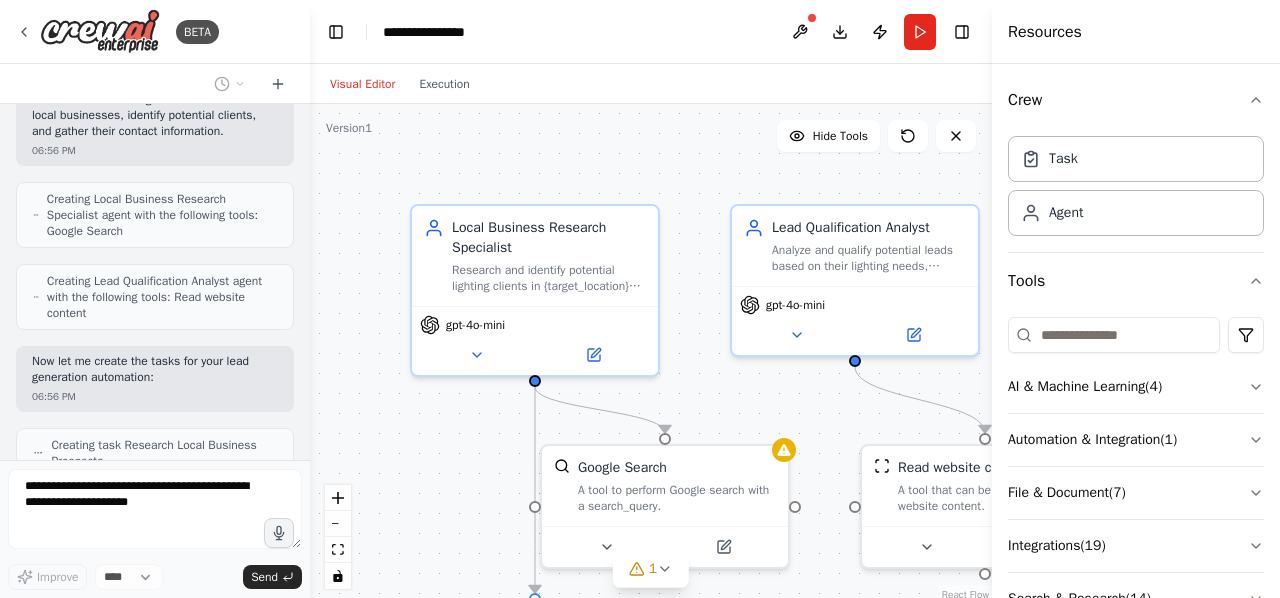 scroll, scrollTop: 818, scrollLeft: 0, axis: vertical 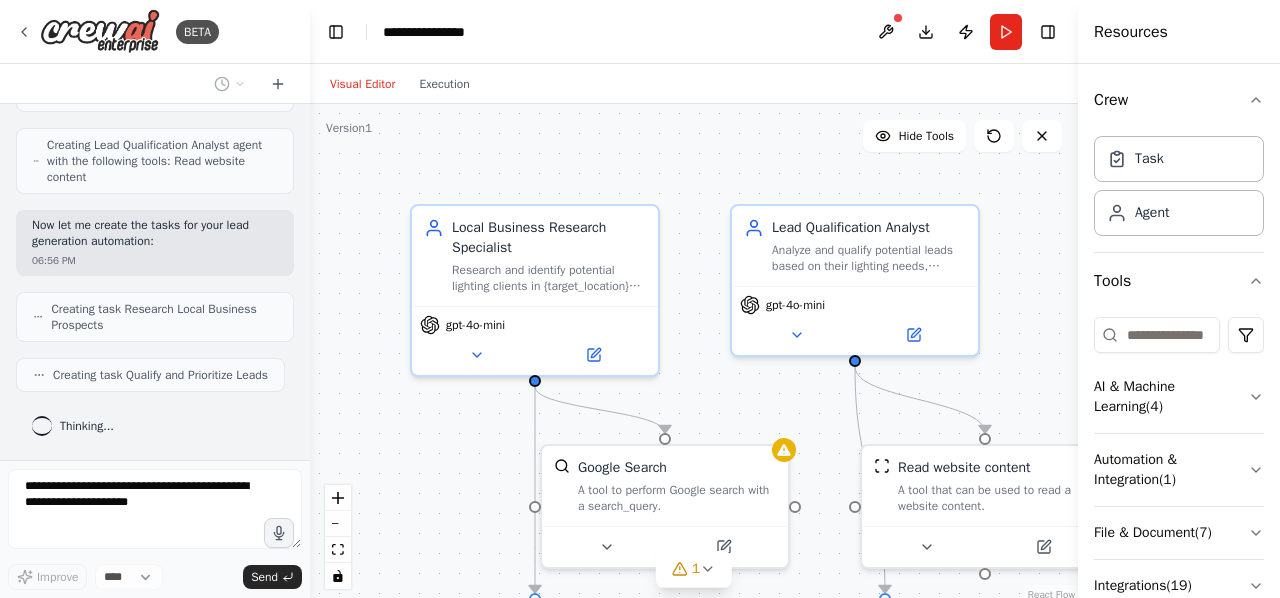 drag, startPoint x: 994, startPoint y: 215, endPoint x: 1084, endPoint y: 235, distance: 92.19544 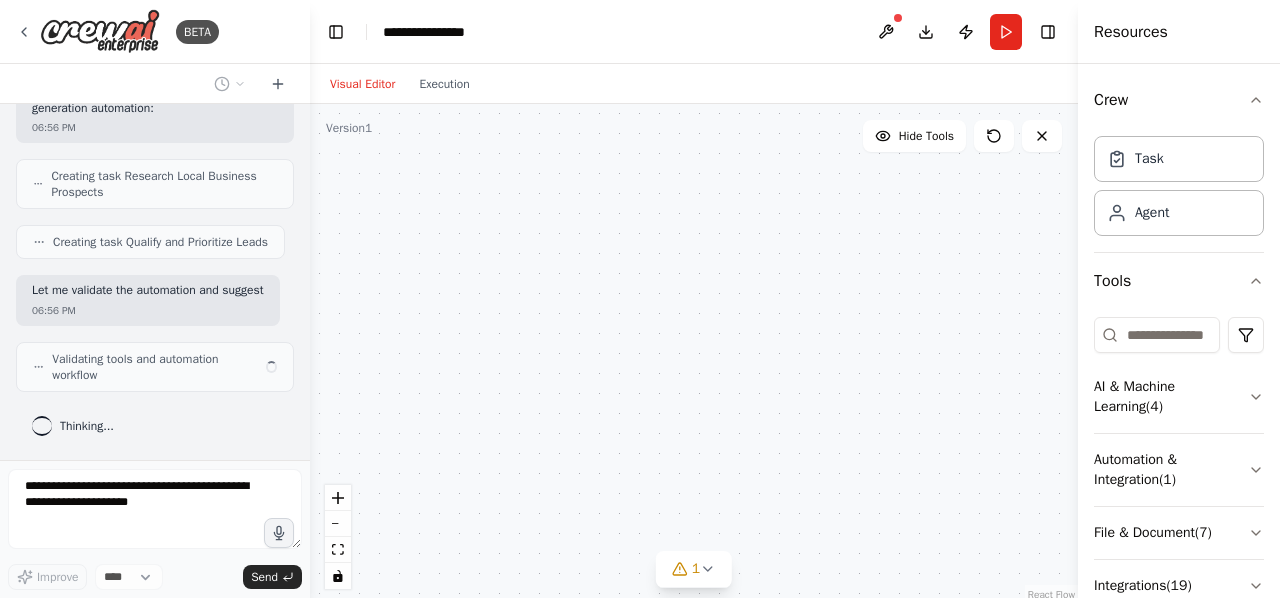 scroll, scrollTop: 966, scrollLeft: 0, axis: vertical 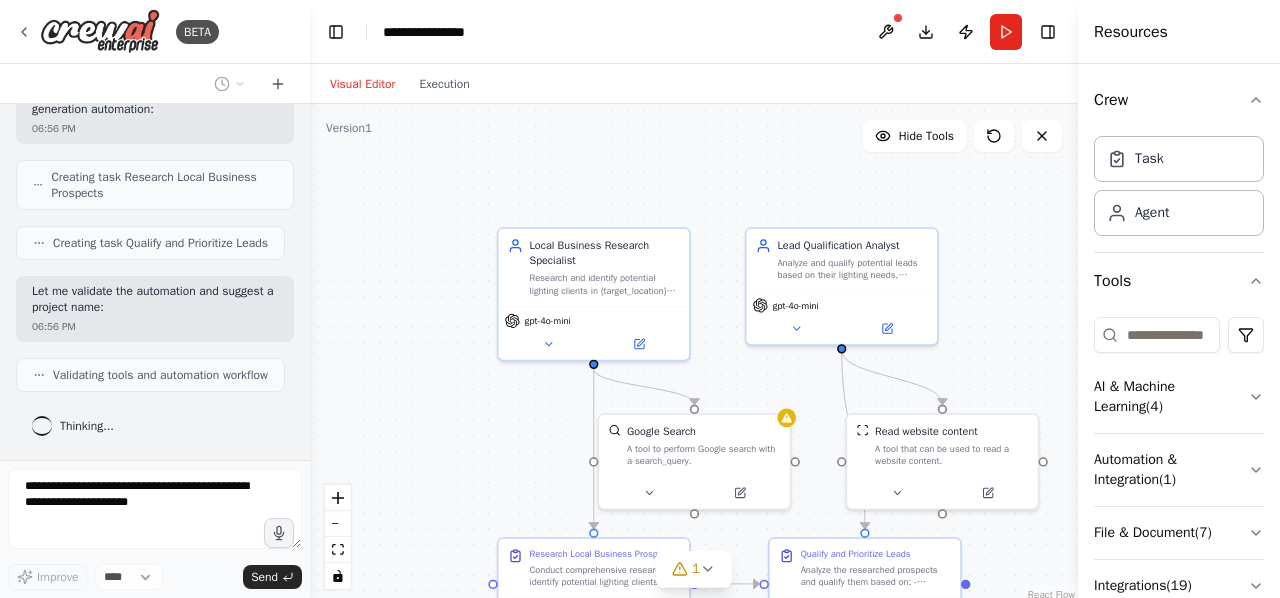 click on ".deletable-edge-delete-btn {
width: 20px;
height: 20px;
border: 0px solid #ffffff;
color: #6b7280;
background-color: #f8fafc;
cursor: pointer;
border-radius: 50%;
font-size: 12px;
padding: 3px;
display: flex;
align-items: center;
justify-content: center;
transition: all 0.2s cubic-bezier(0.4, 0, 0.2, 1);
box-shadow: 0 2px 4px rgba(0, 0, 0, 0.1);
}
.deletable-edge-delete-btn:hover {
background-color: #ef4444;
color: #ffffff;
border-color: #dc2626;
transform: scale(1.1);
box-shadow: 0 4px 12px rgba(239, 68, 68, 0.4);
}
.deletable-edge-delete-btn:active {
transform: scale(0.95);
box-shadow: 0 2px 4px rgba(239, 68, 68, 0.3);
}
Local Business Research Specialist gpt-4o-mini Google Search" at bounding box center (694, 354) 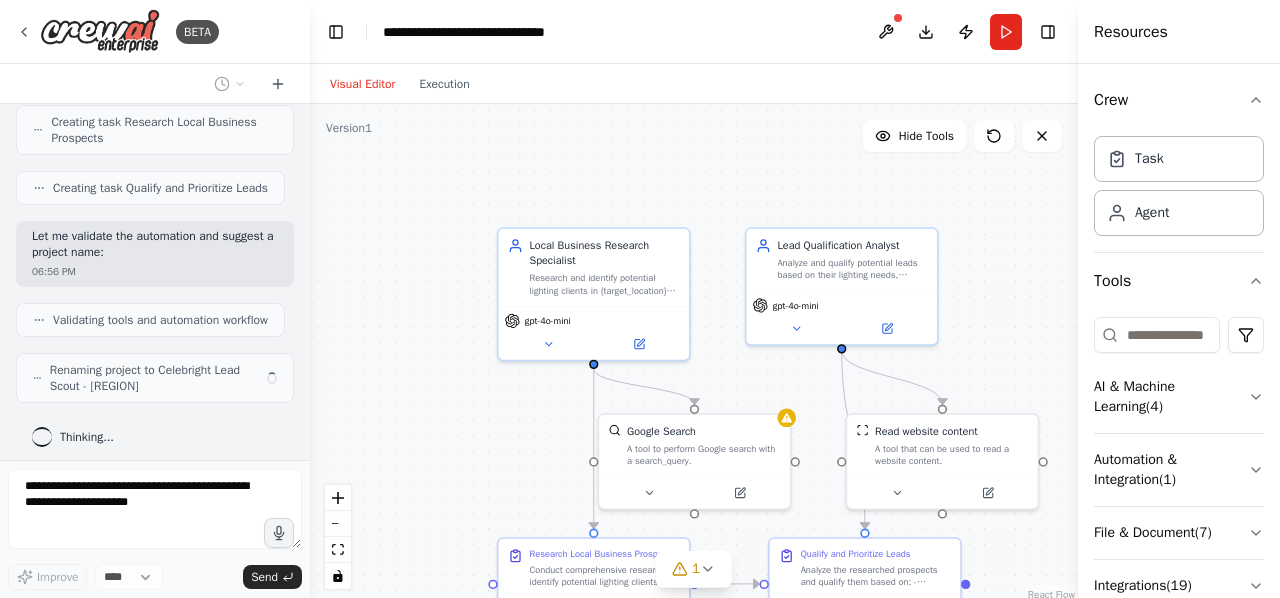 scroll, scrollTop: 1032, scrollLeft: 0, axis: vertical 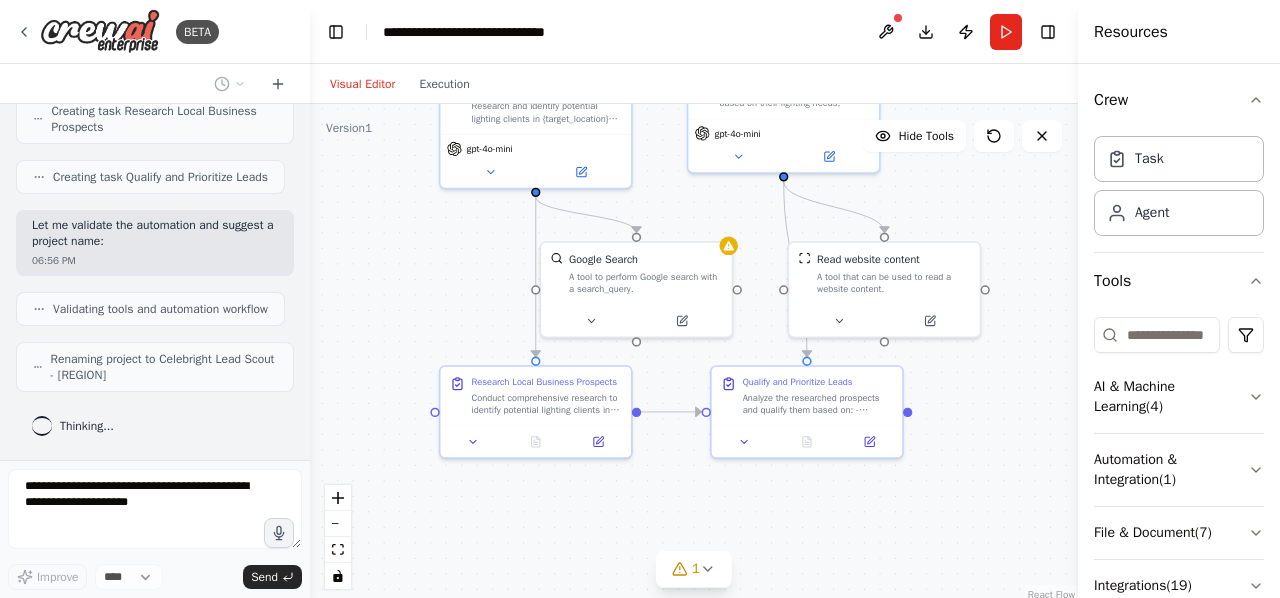 drag, startPoint x: 428, startPoint y: 388, endPoint x: 374, endPoint y: 204, distance: 191.76027 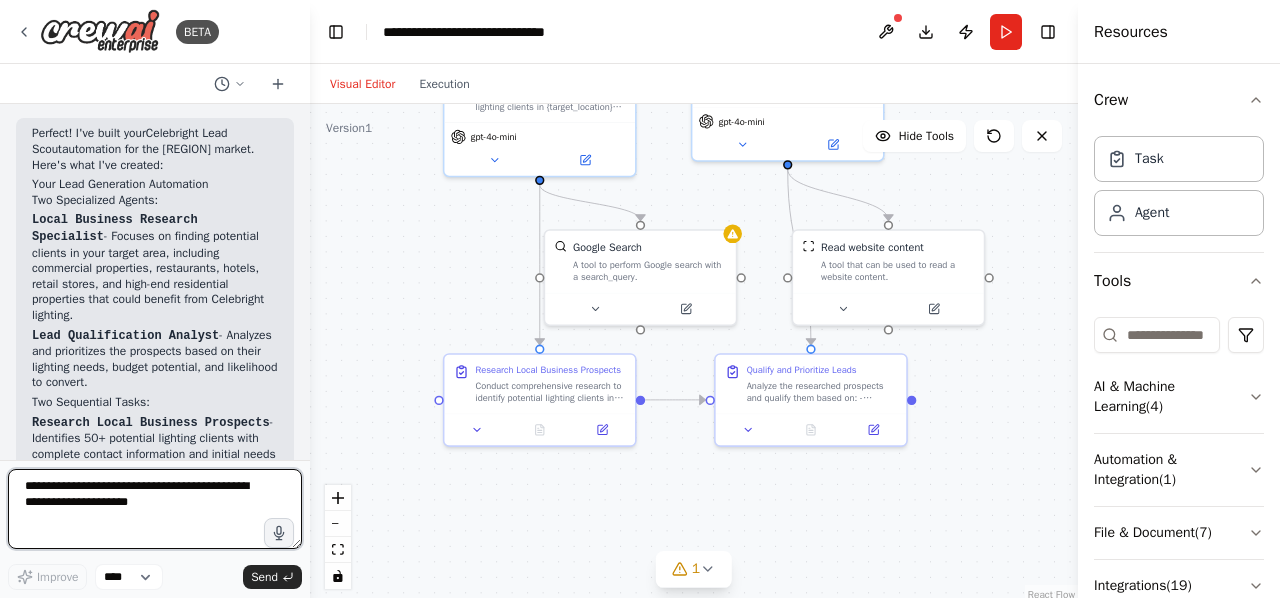 scroll, scrollTop: 1236, scrollLeft: 0, axis: vertical 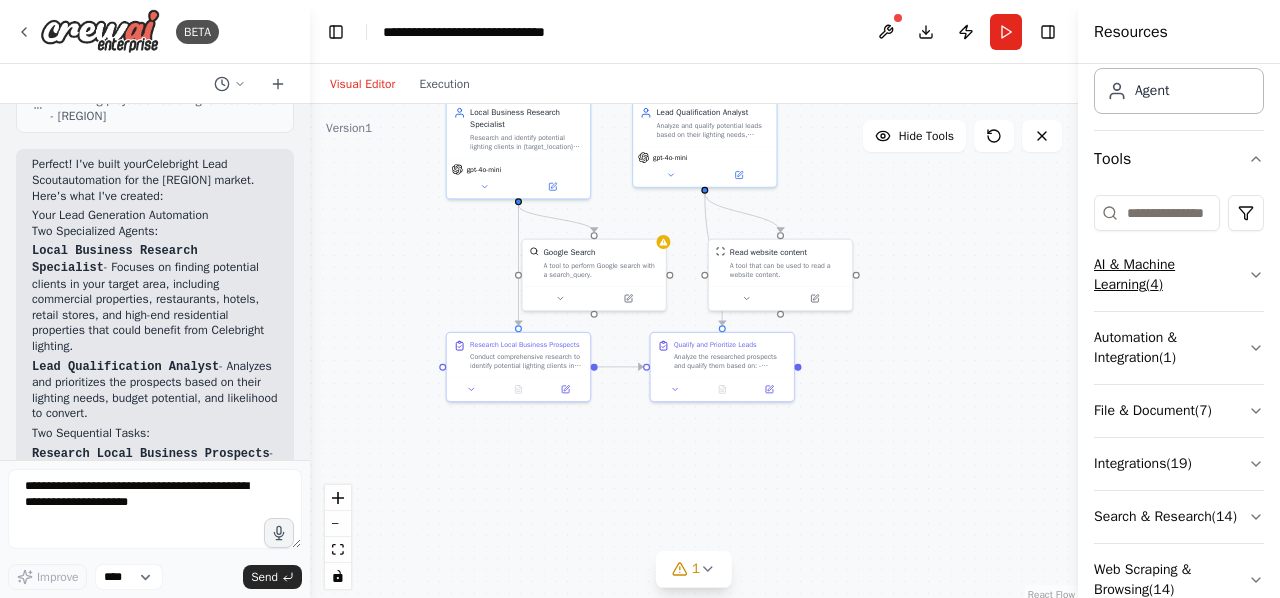 click on "AI & Machine Learning  ( 4 )" at bounding box center (1179, 275) 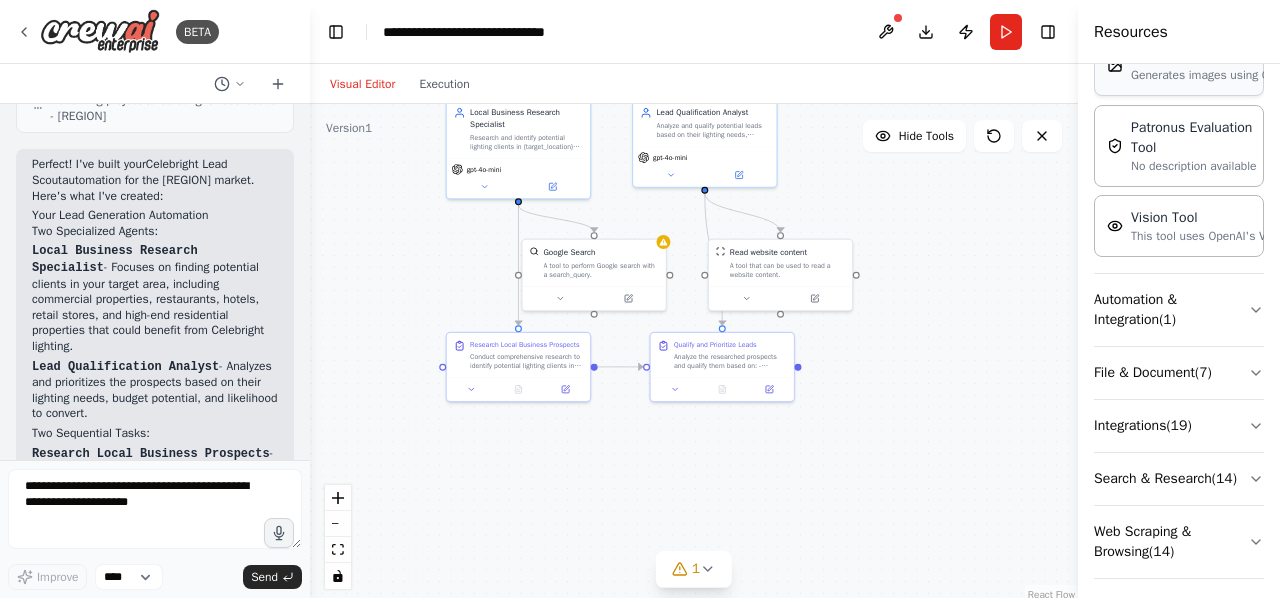 scroll, scrollTop: 502, scrollLeft: 0, axis: vertical 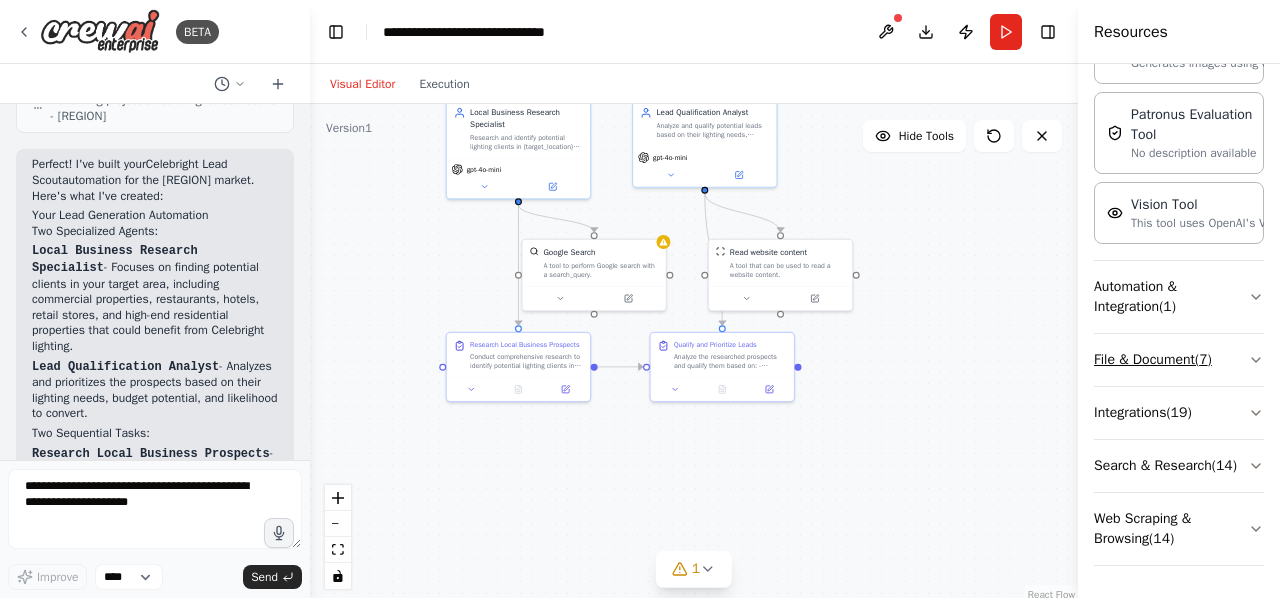 click on "File & Document  ( 7 )" at bounding box center (1179, 360) 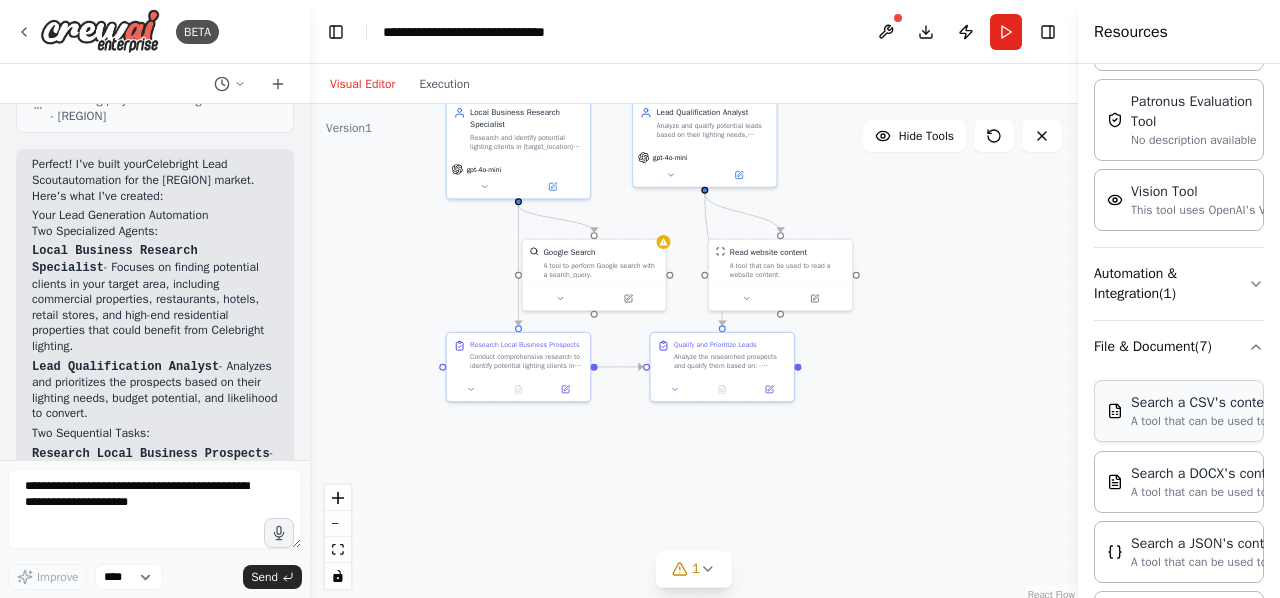 click on "Search a CSV's content A tool that can be used to semantic search a query from a CSV's content." at bounding box center [1179, 411] 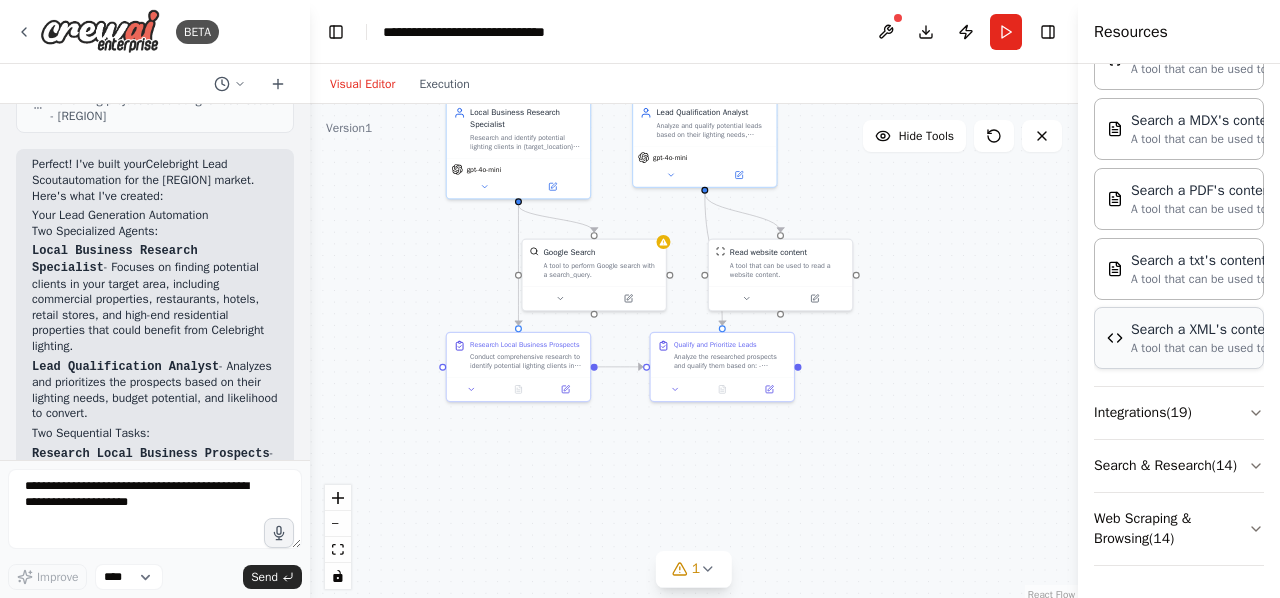 scroll, scrollTop: 0, scrollLeft: 0, axis: both 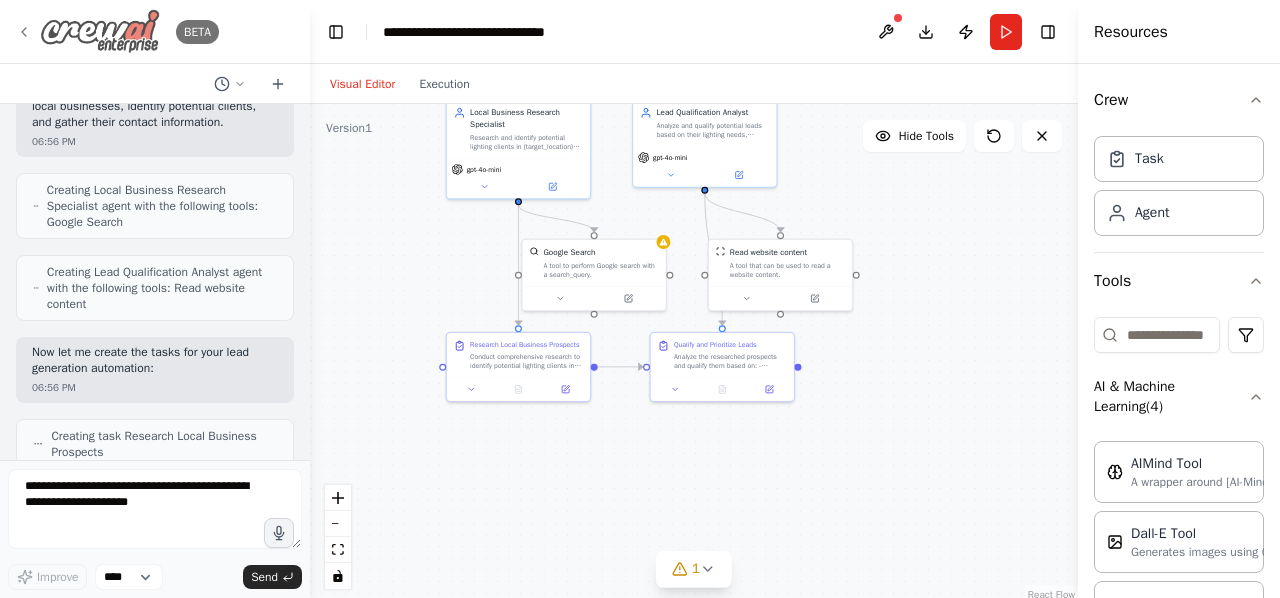 click 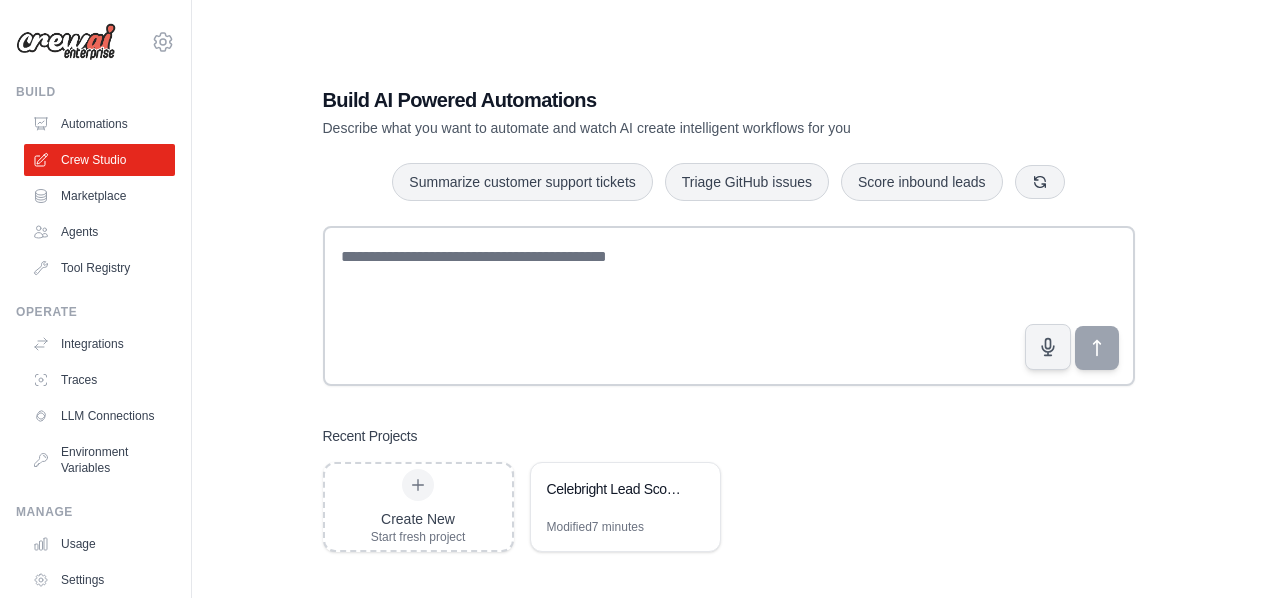 scroll, scrollTop: 0, scrollLeft: 0, axis: both 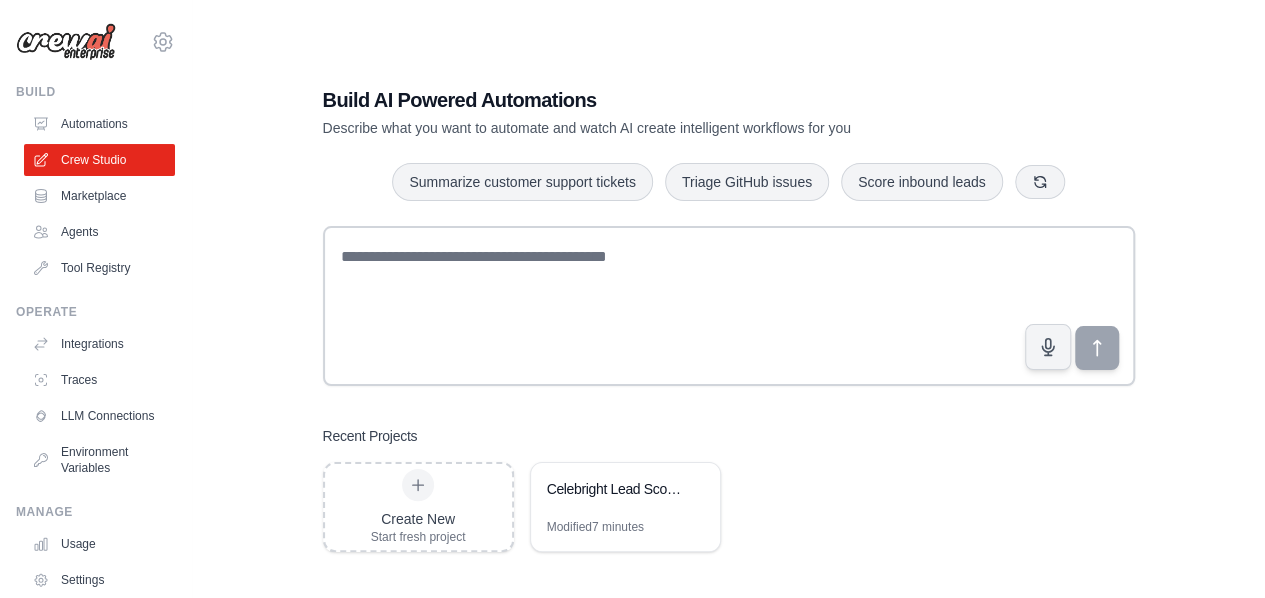 click on "Automations
Crew Studio
Marketplace
Agents
Tool Registry" at bounding box center (99, 196) 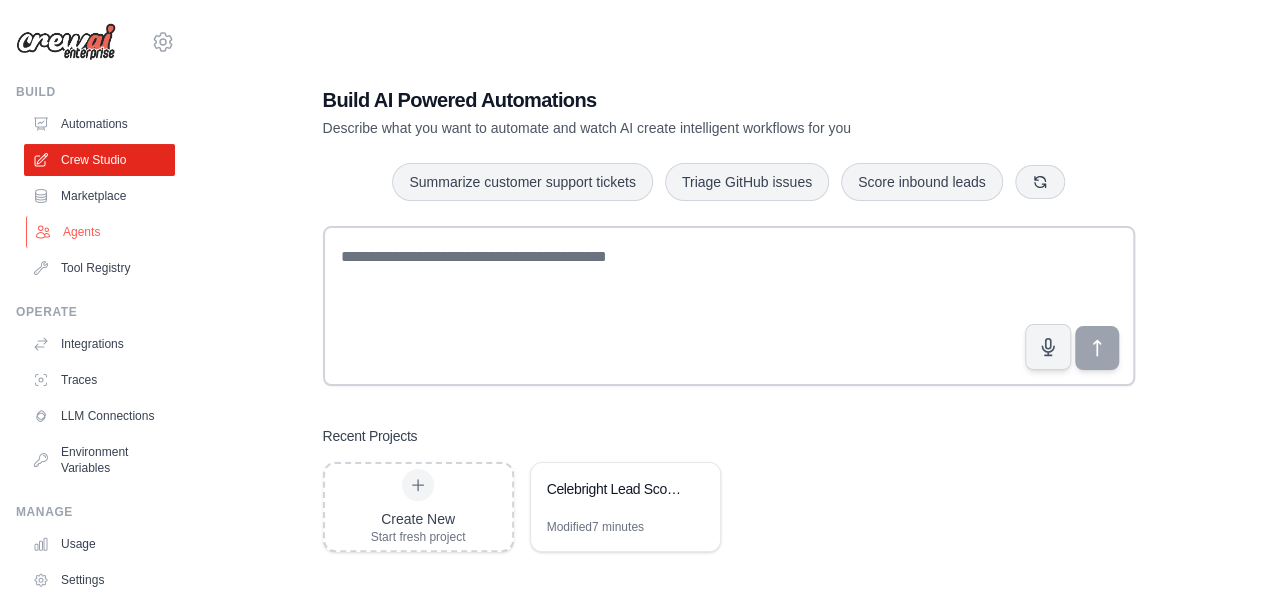 click on "Agents" at bounding box center [101, 232] 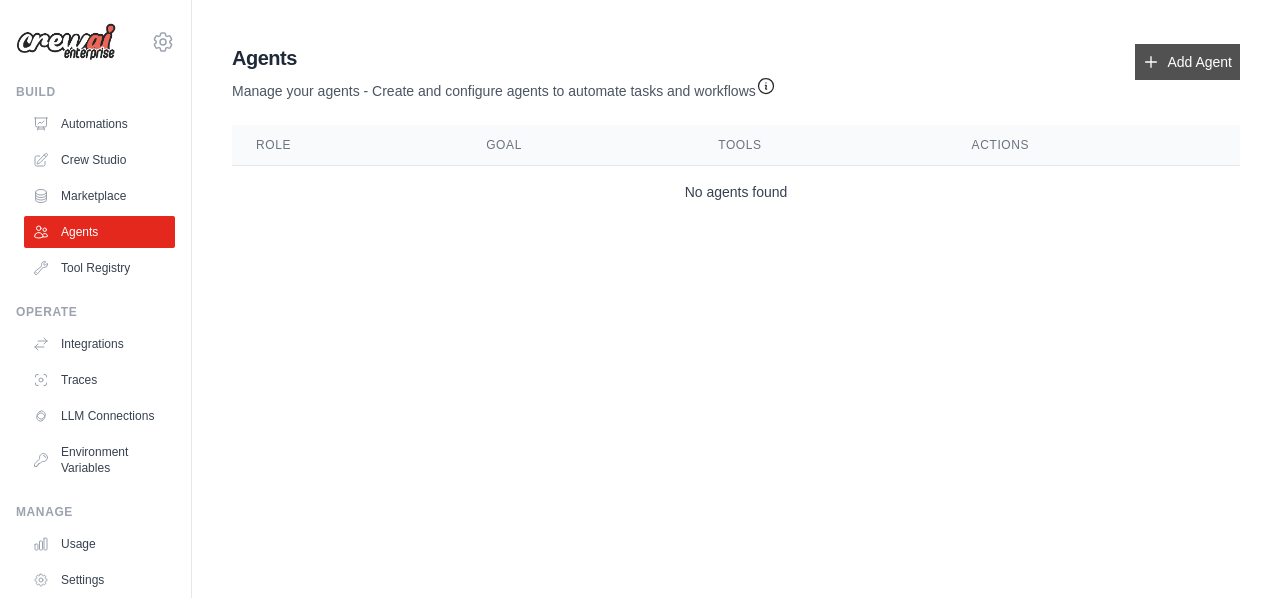 click on "Add Agent" at bounding box center [1187, 62] 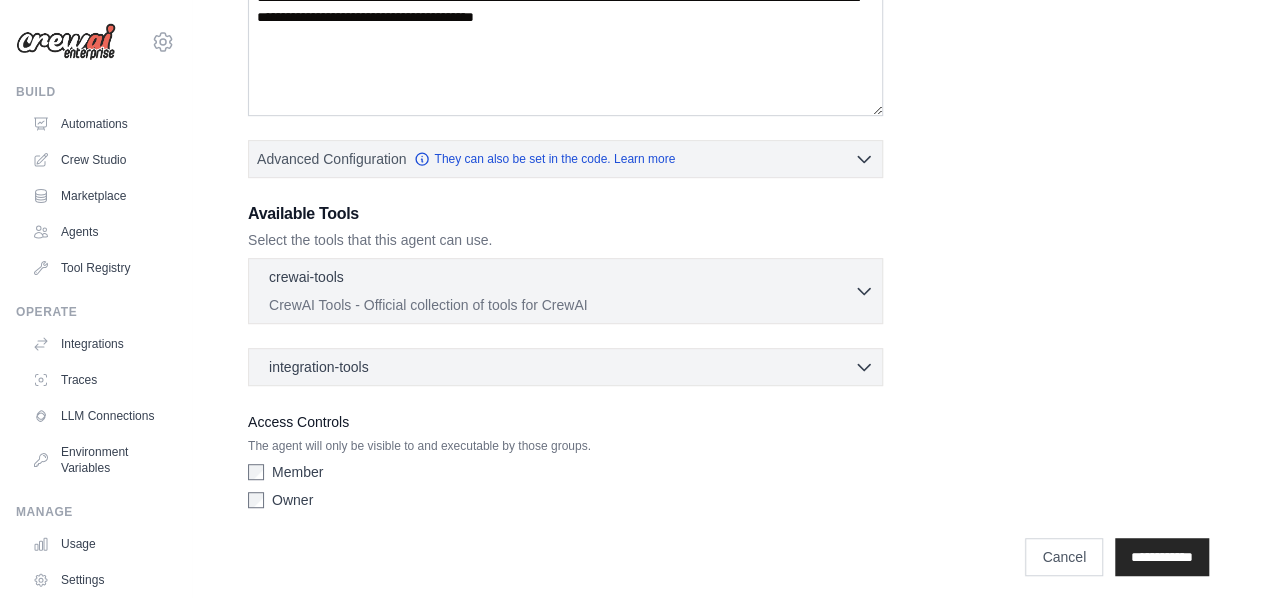 scroll, scrollTop: 380, scrollLeft: 0, axis: vertical 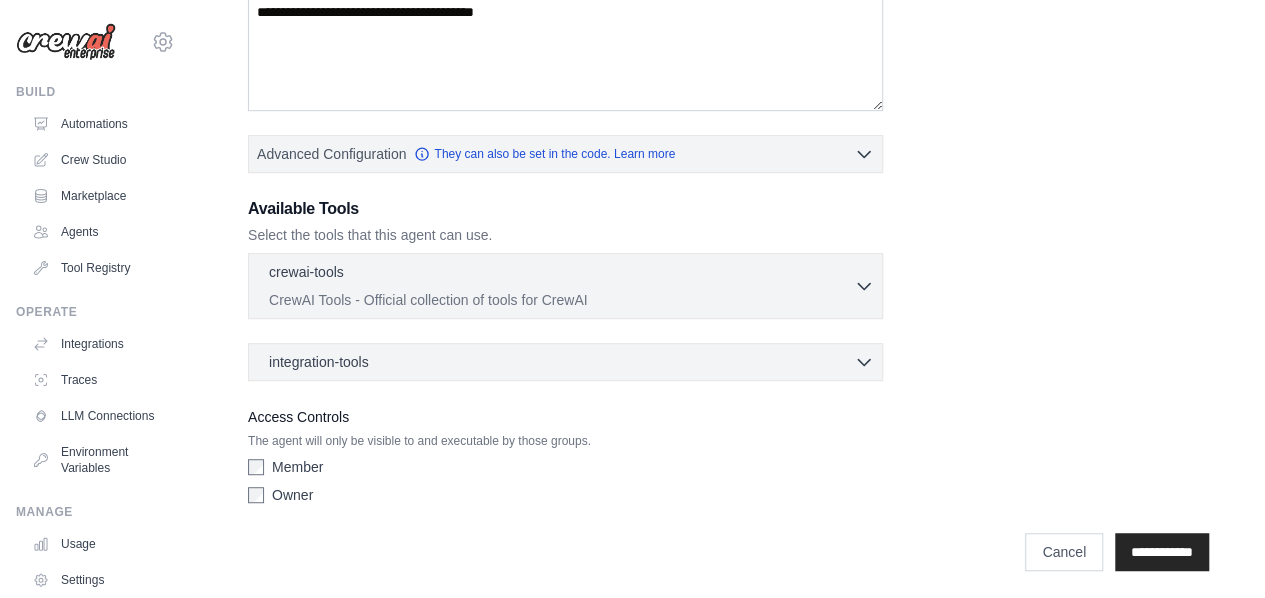 click on "crewai-tools
0 selected" at bounding box center (561, 274) 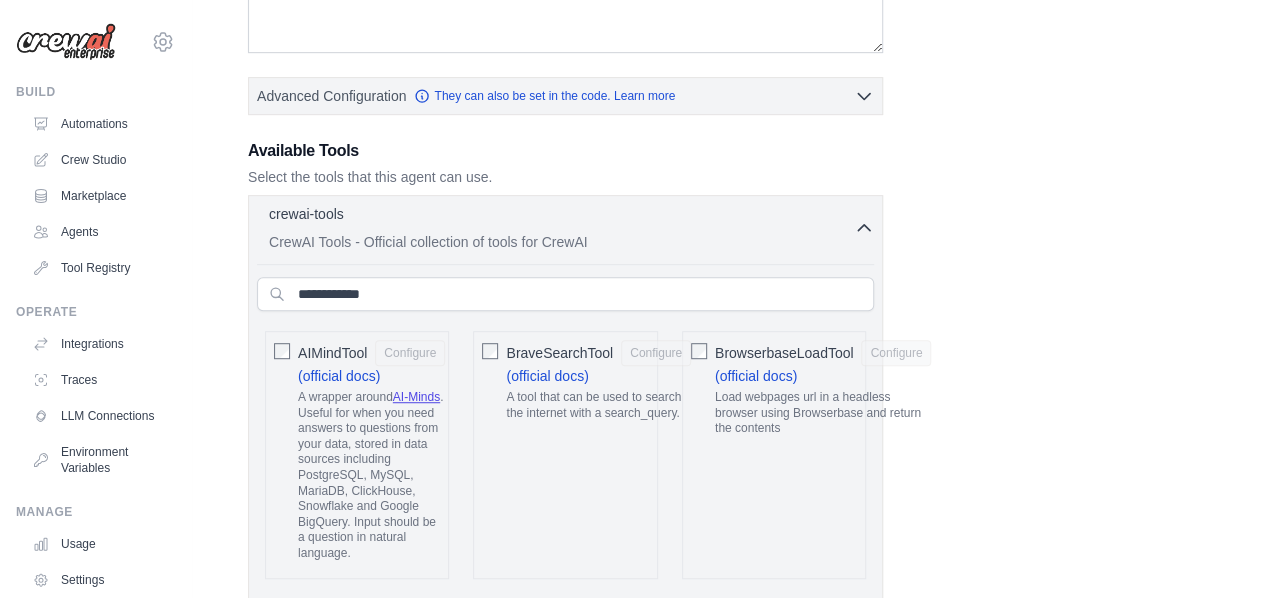 scroll, scrollTop: 442, scrollLeft: 0, axis: vertical 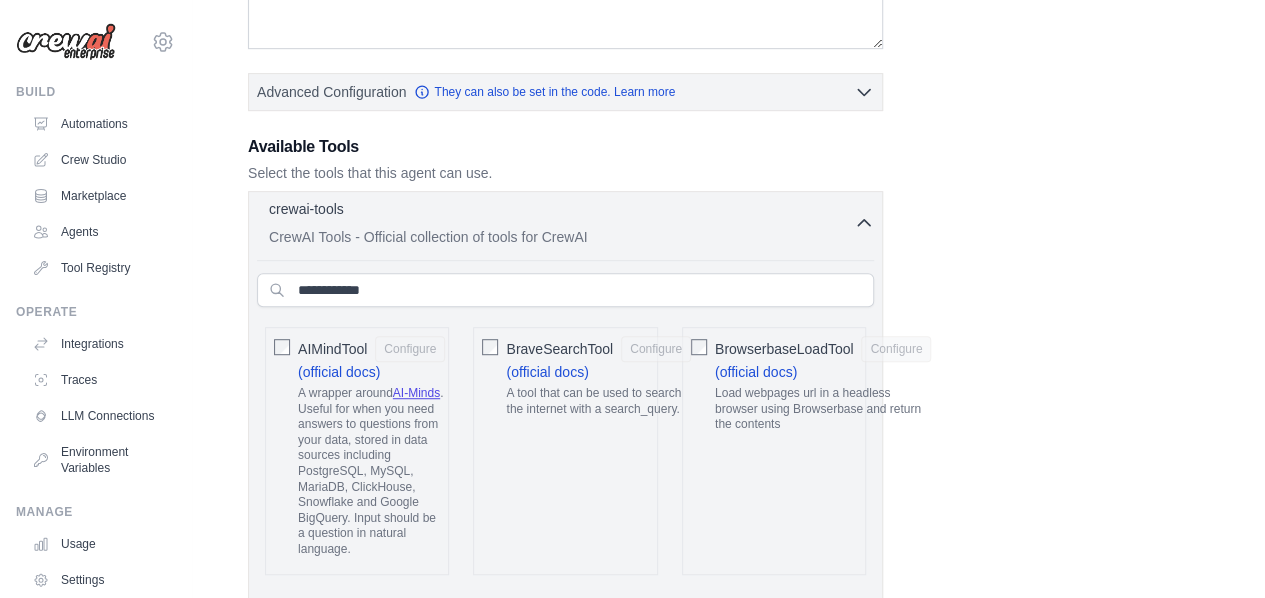 click 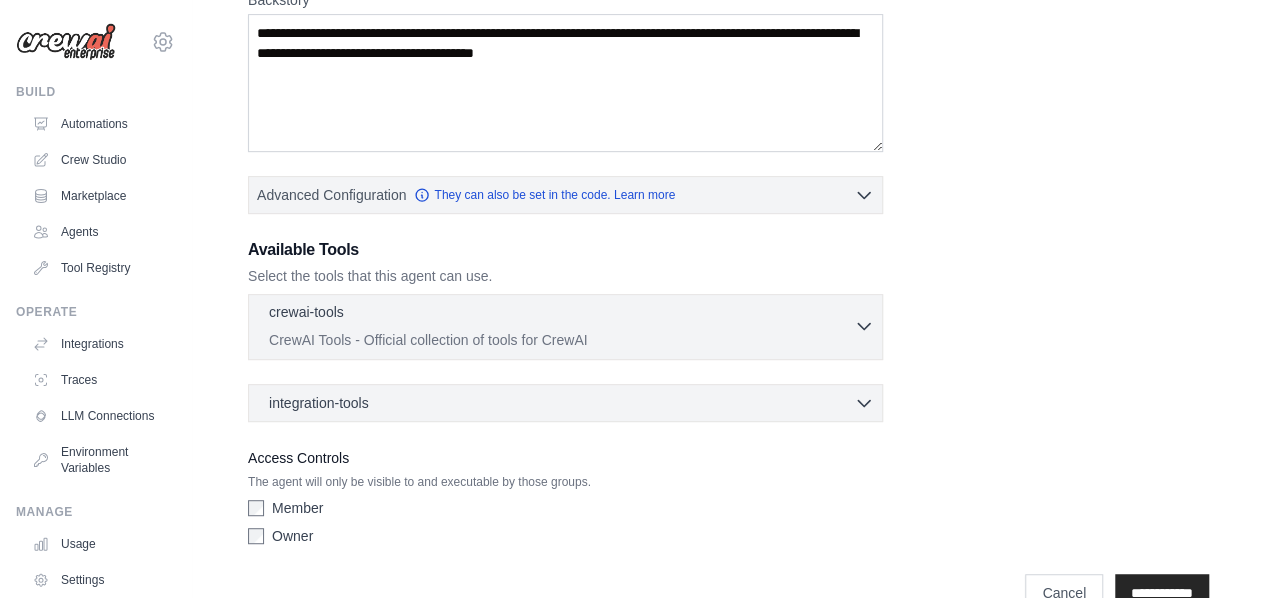 scroll, scrollTop: 338, scrollLeft: 0, axis: vertical 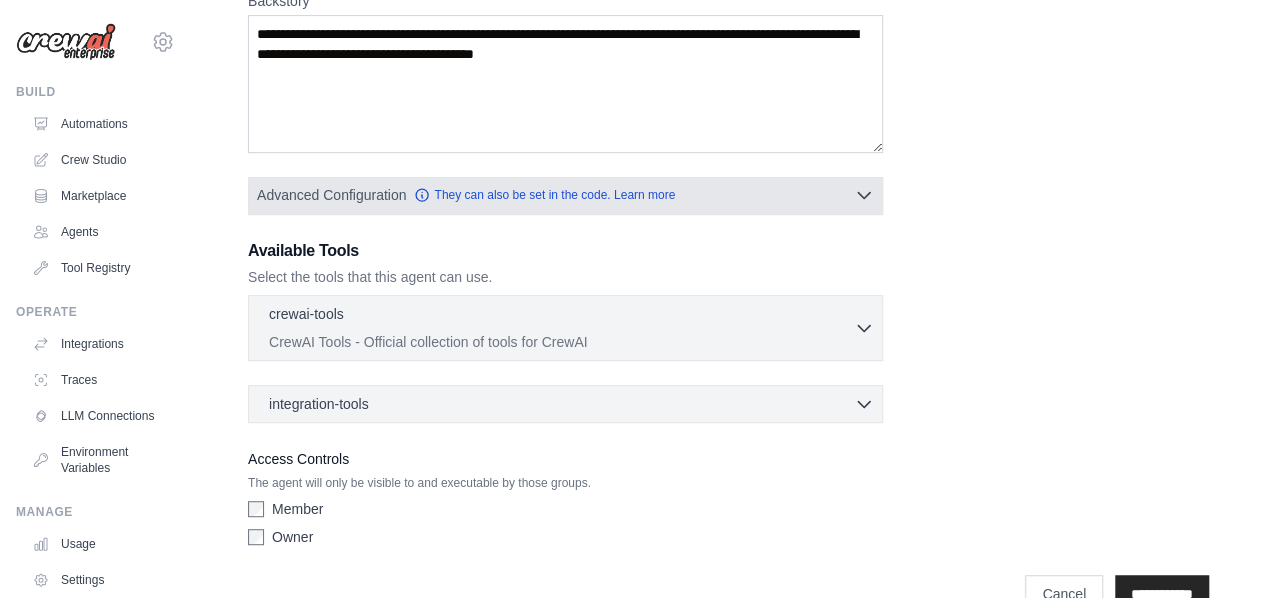 click on "Advanced Configuration
They can also be set in the code. Learn more" at bounding box center (565, 195) 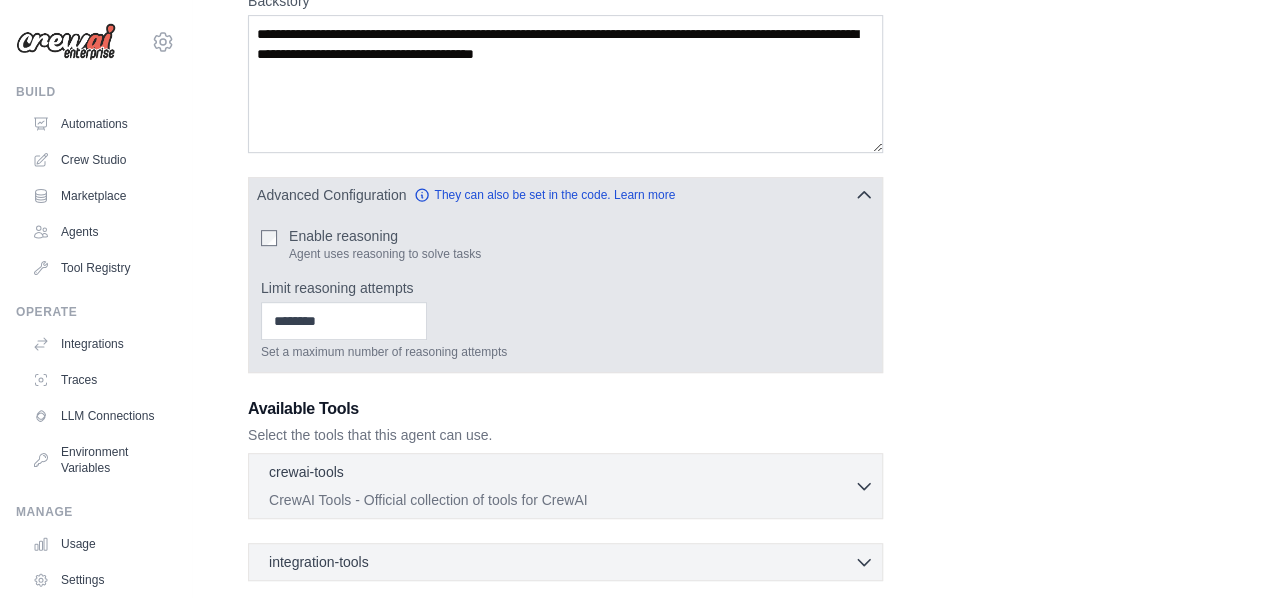 click on "Advanced Configuration
They can also be set in the code. Learn more" at bounding box center (565, 195) 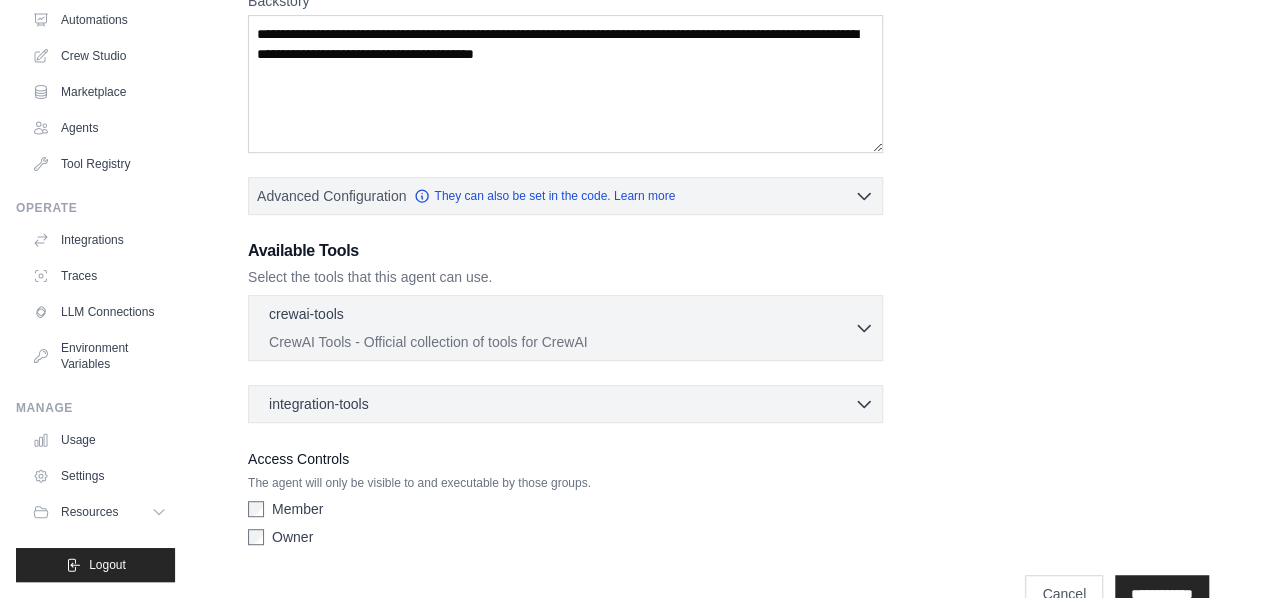 scroll, scrollTop: 0, scrollLeft: 0, axis: both 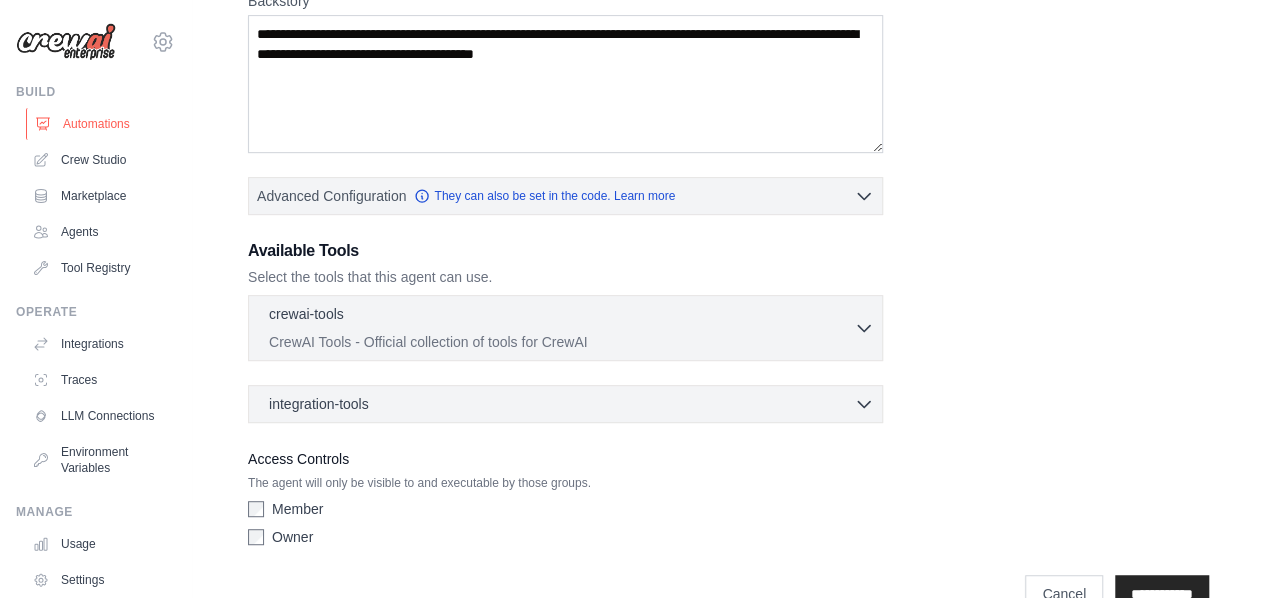 click on "Automations" at bounding box center [101, 124] 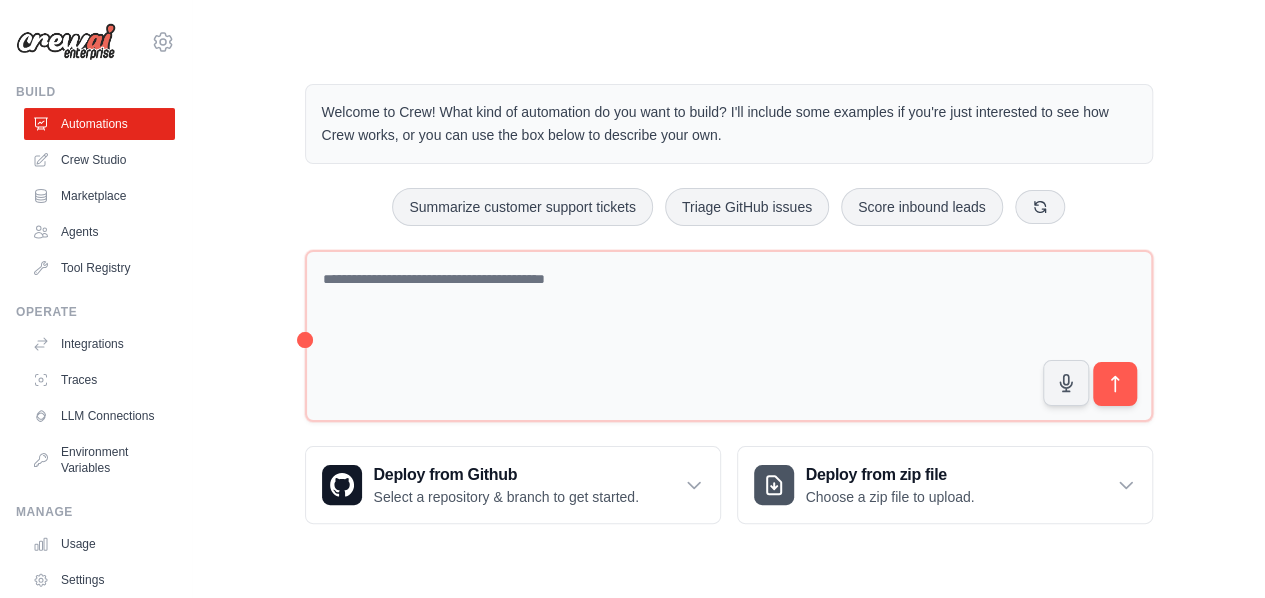 scroll, scrollTop: 0, scrollLeft: 0, axis: both 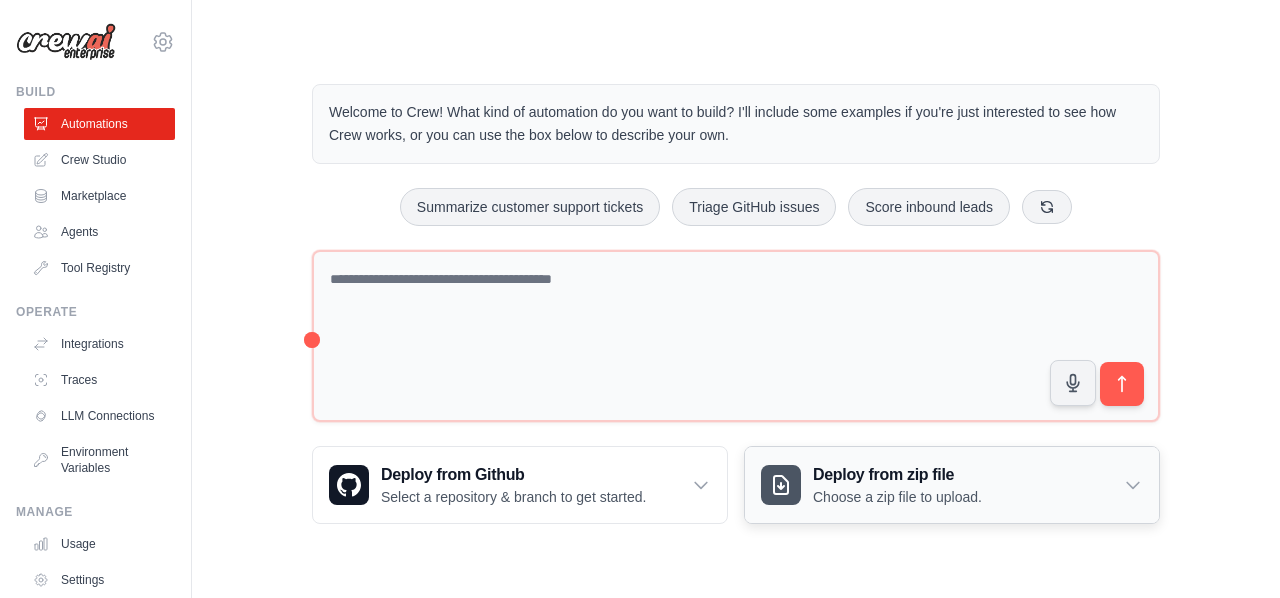 click on "Deploy from zip file" at bounding box center (897, 475) 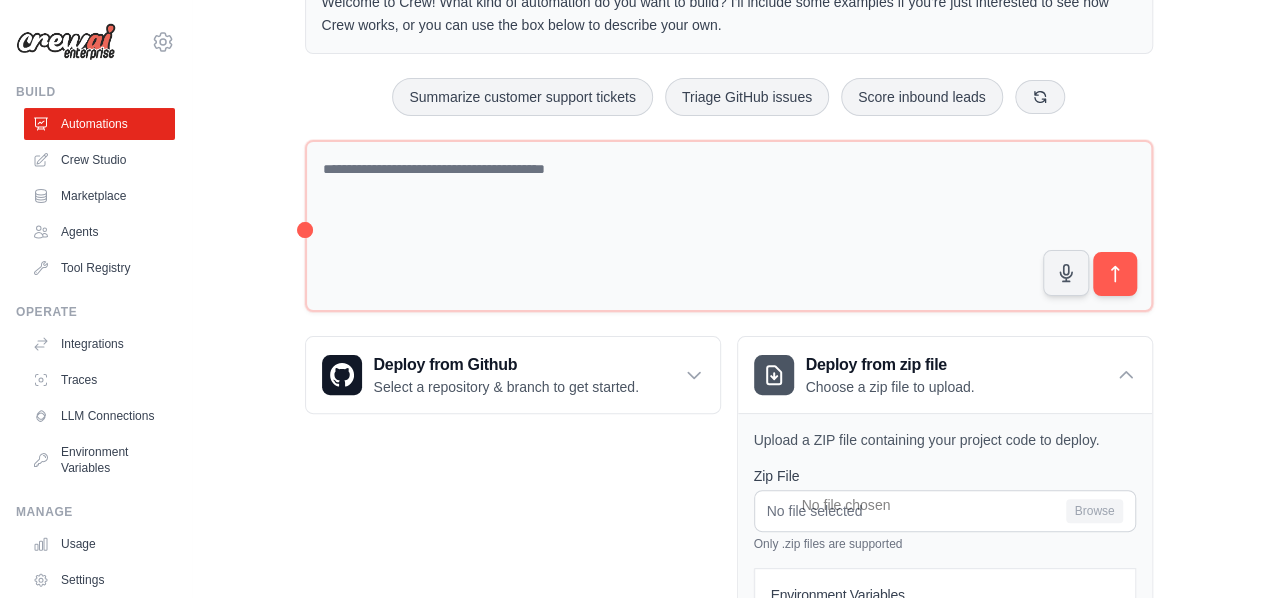 scroll, scrollTop: 110, scrollLeft: 0, axis: vertical 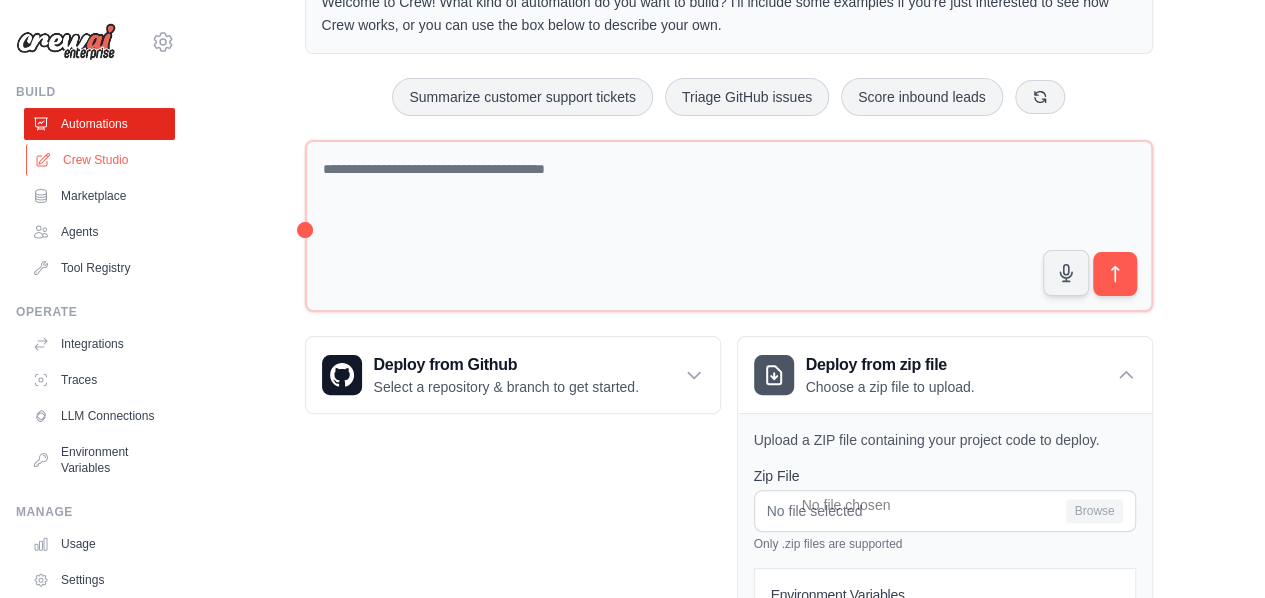 click on "Crew Studio" at bounding box center [101, 160] 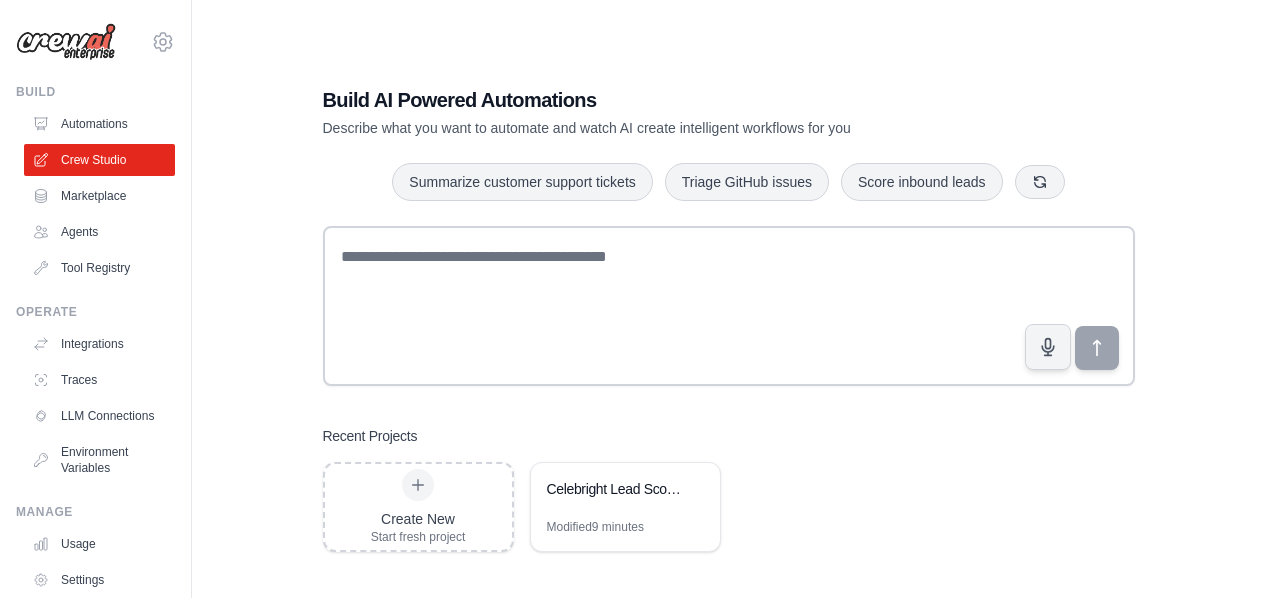 scroll, scrollTop: 0, scrollLeft: 0, axis: both 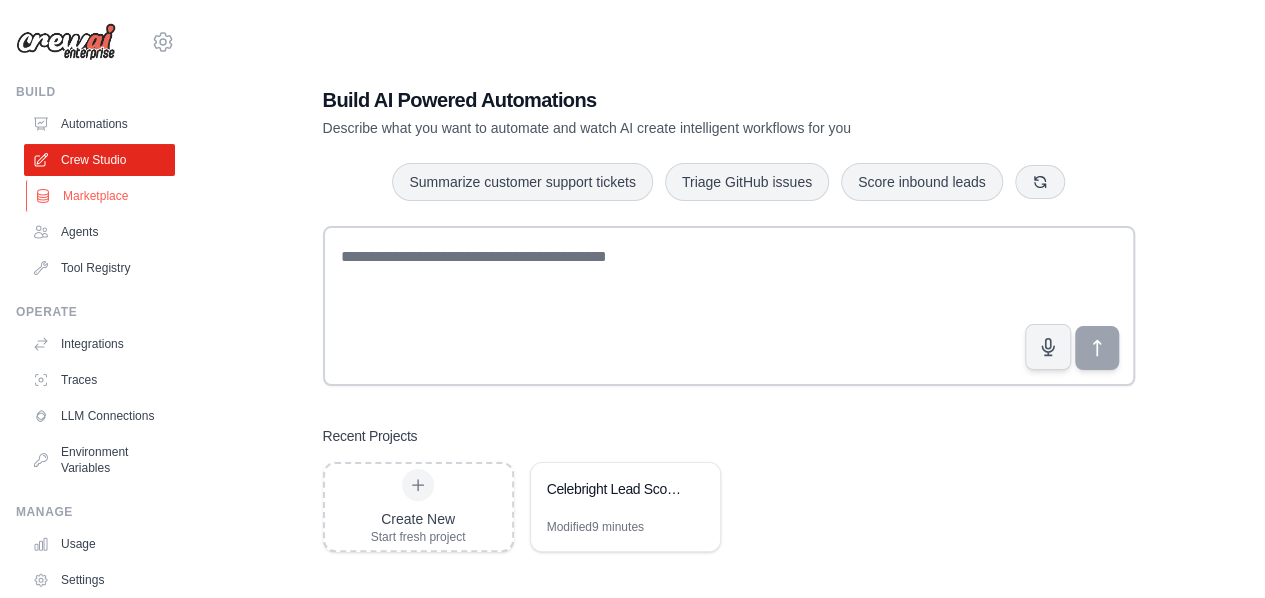 click on "Marketplace" at bounding box center (101, 196) 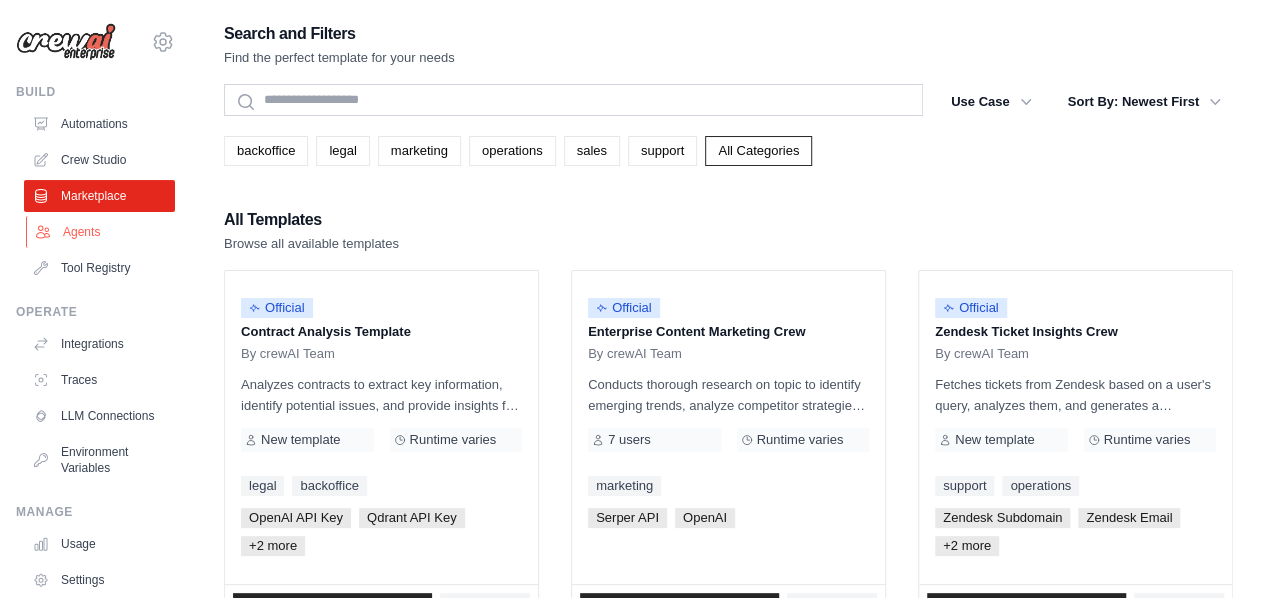 click on "Agents" at bounding box center (101, 232) 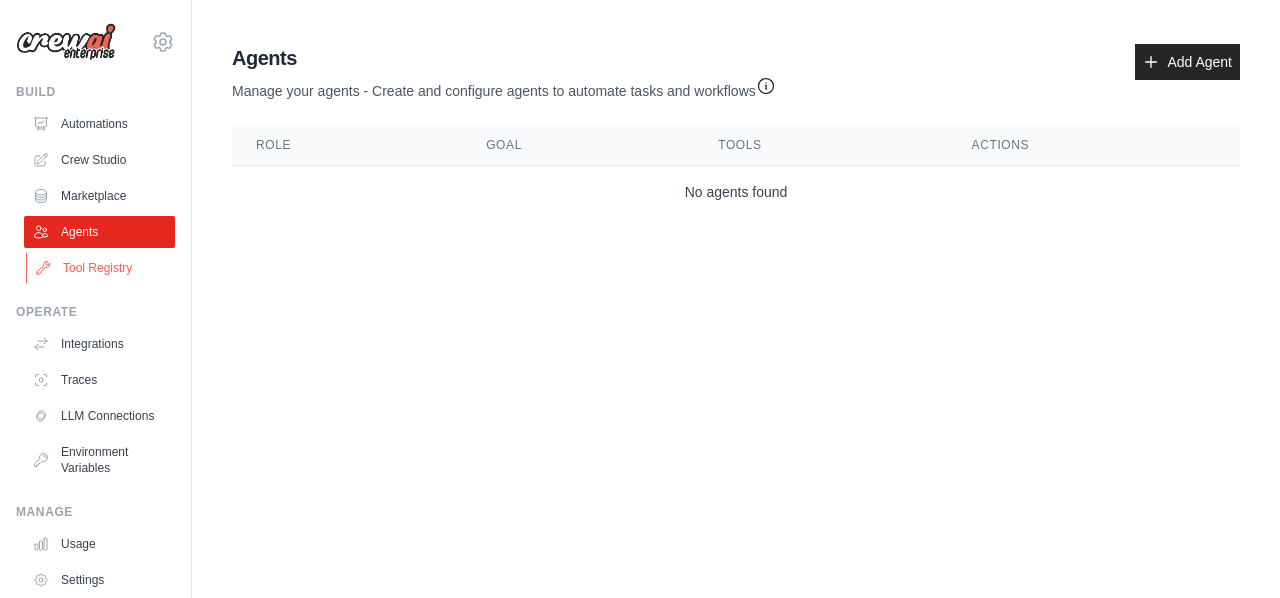 click on "Tool Registry" at bounding box center [101, 268] 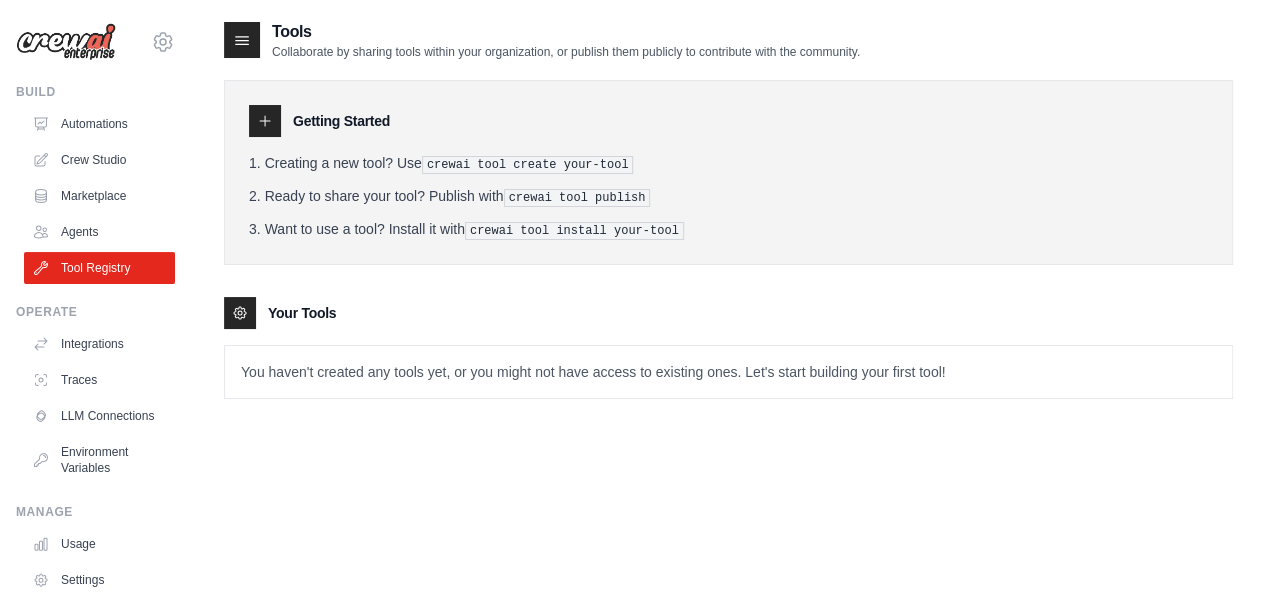 click at bounding box center [240, 313] 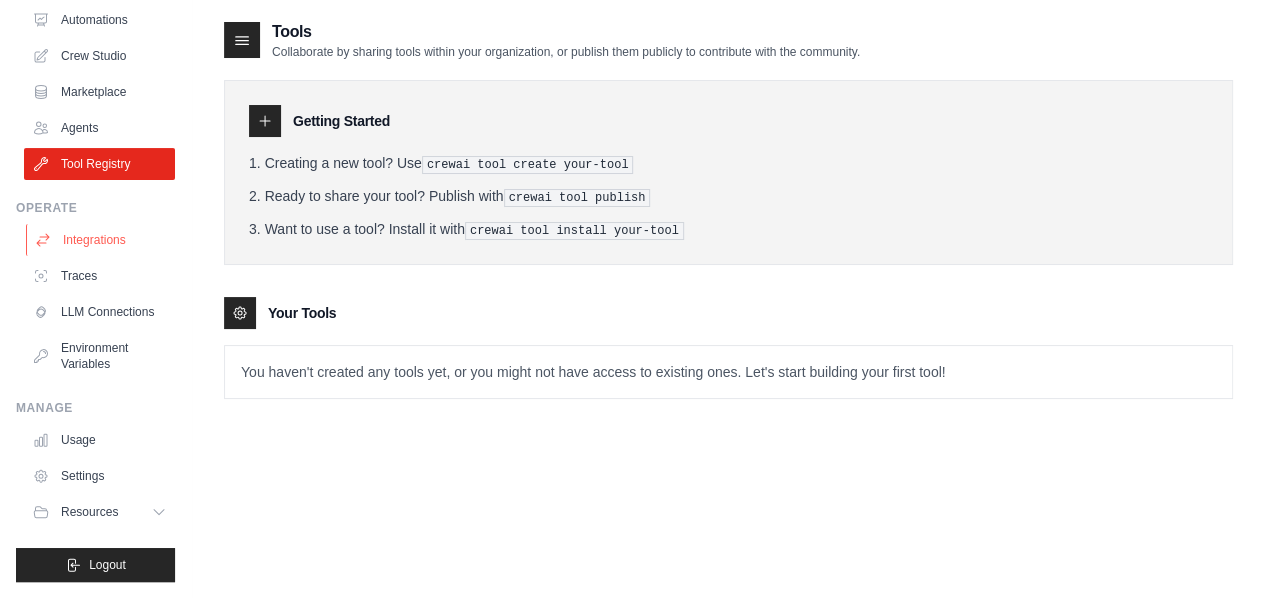 scroll, scrollTop: 0, scrollLeft: 0, axis: both 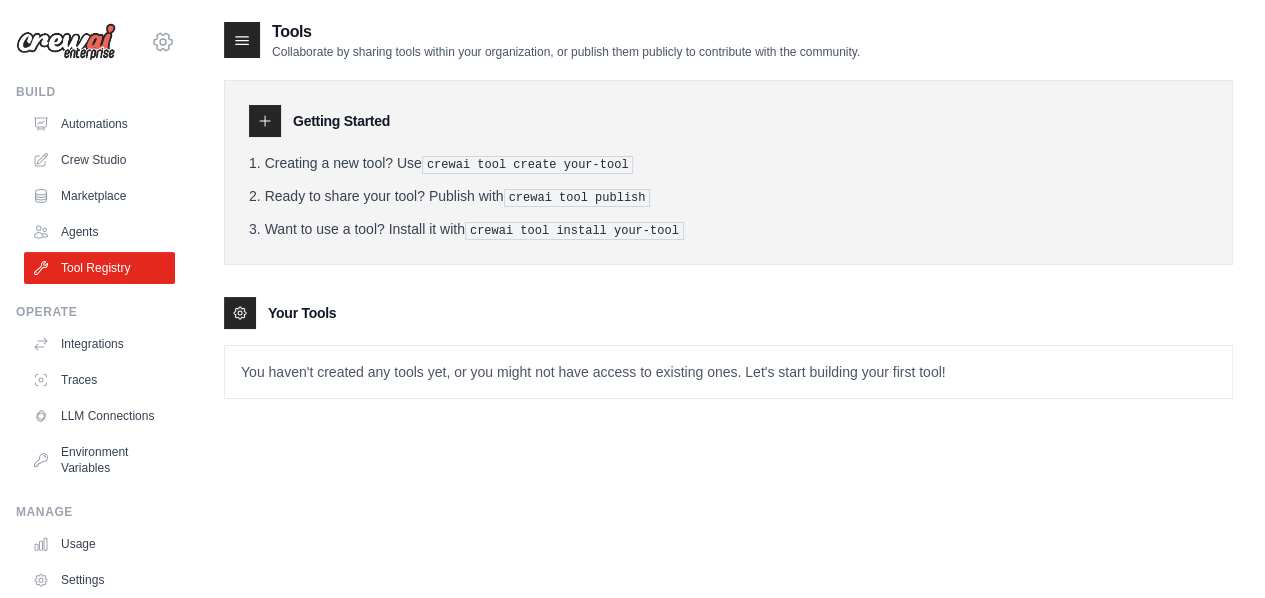 click 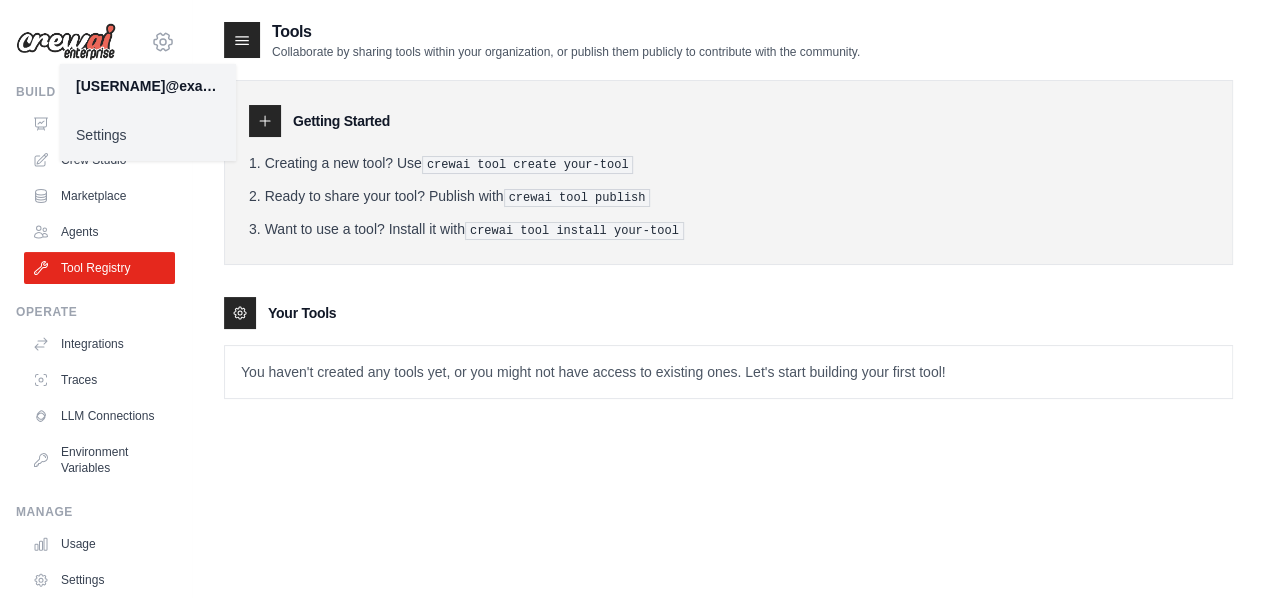 click 